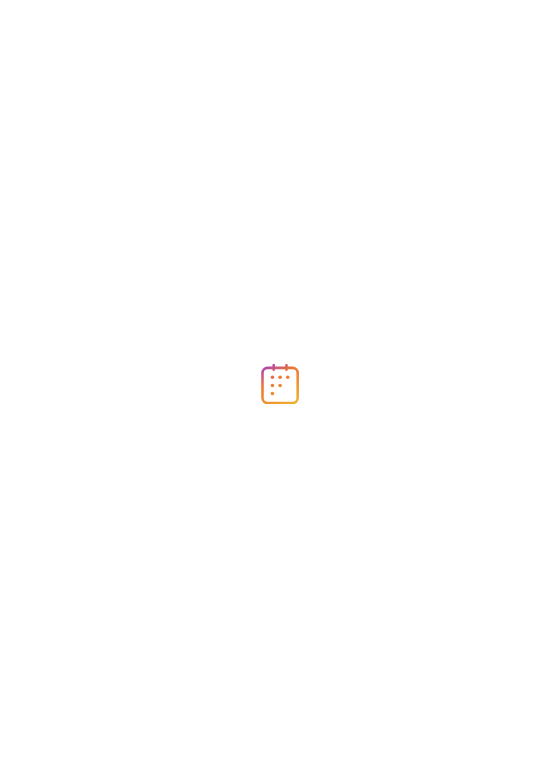 scroll, scrollTop: 0, scrollLeft: 0, axis: both 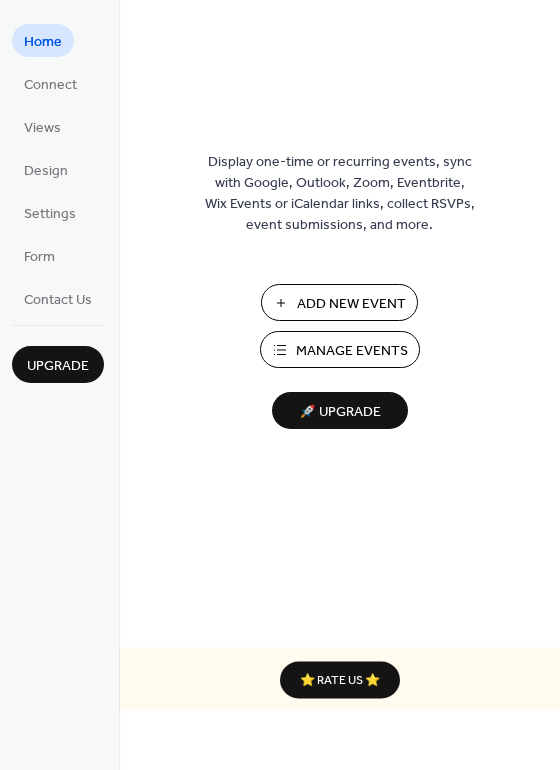 click on "Add New Event" at bounding box center (351, 304) 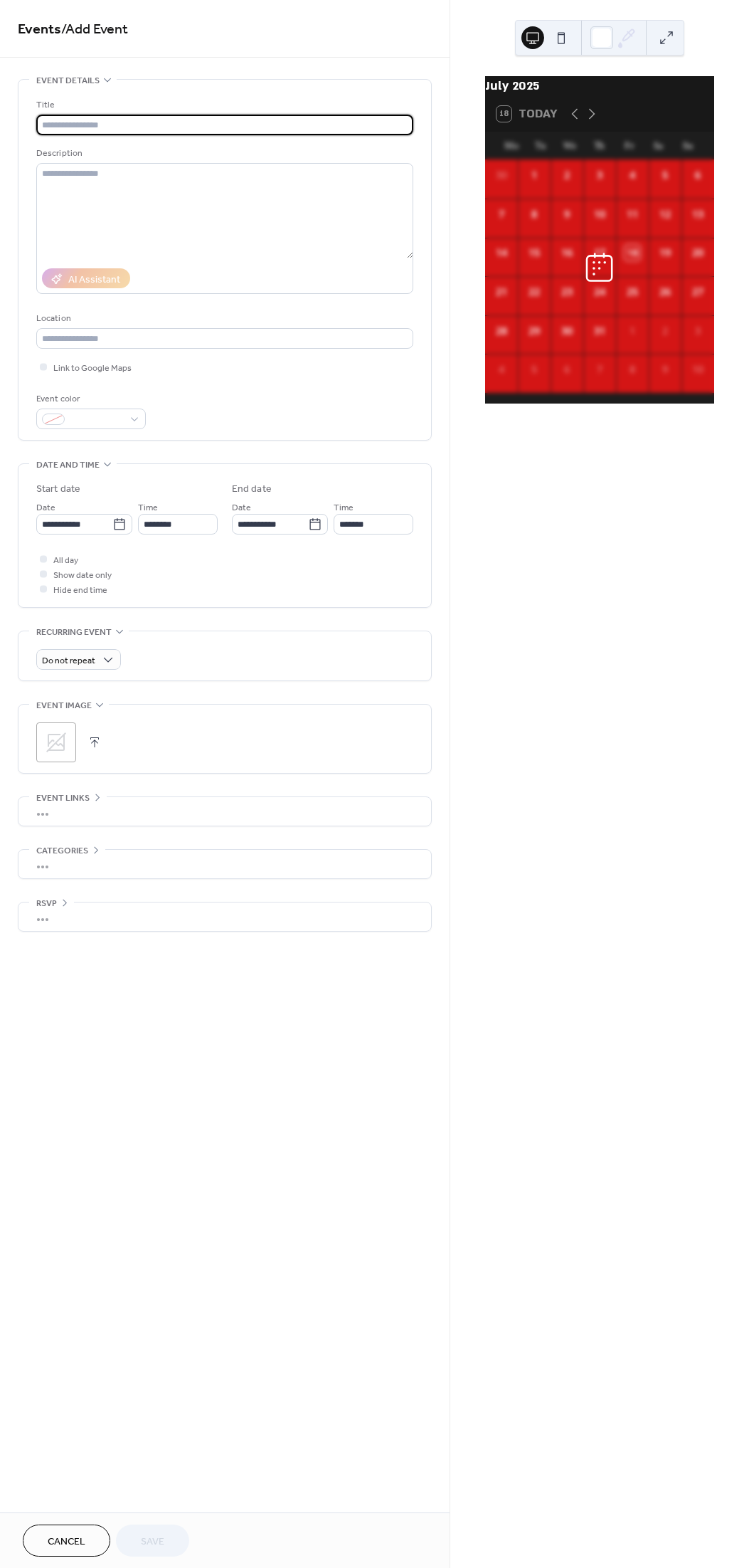 scroll, scrollTop: 0, scrollLeft: 0, axis: both 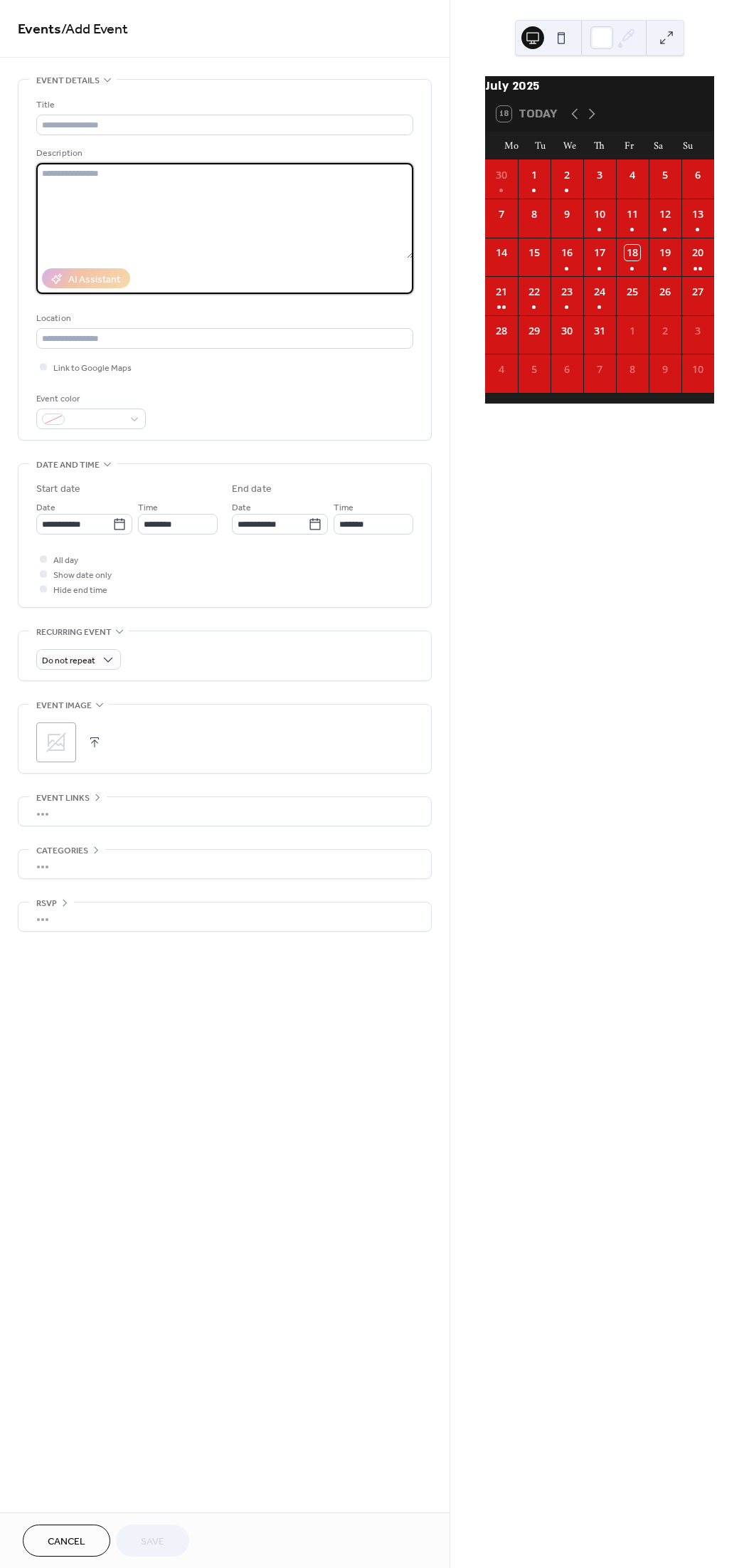 paste on "**********" 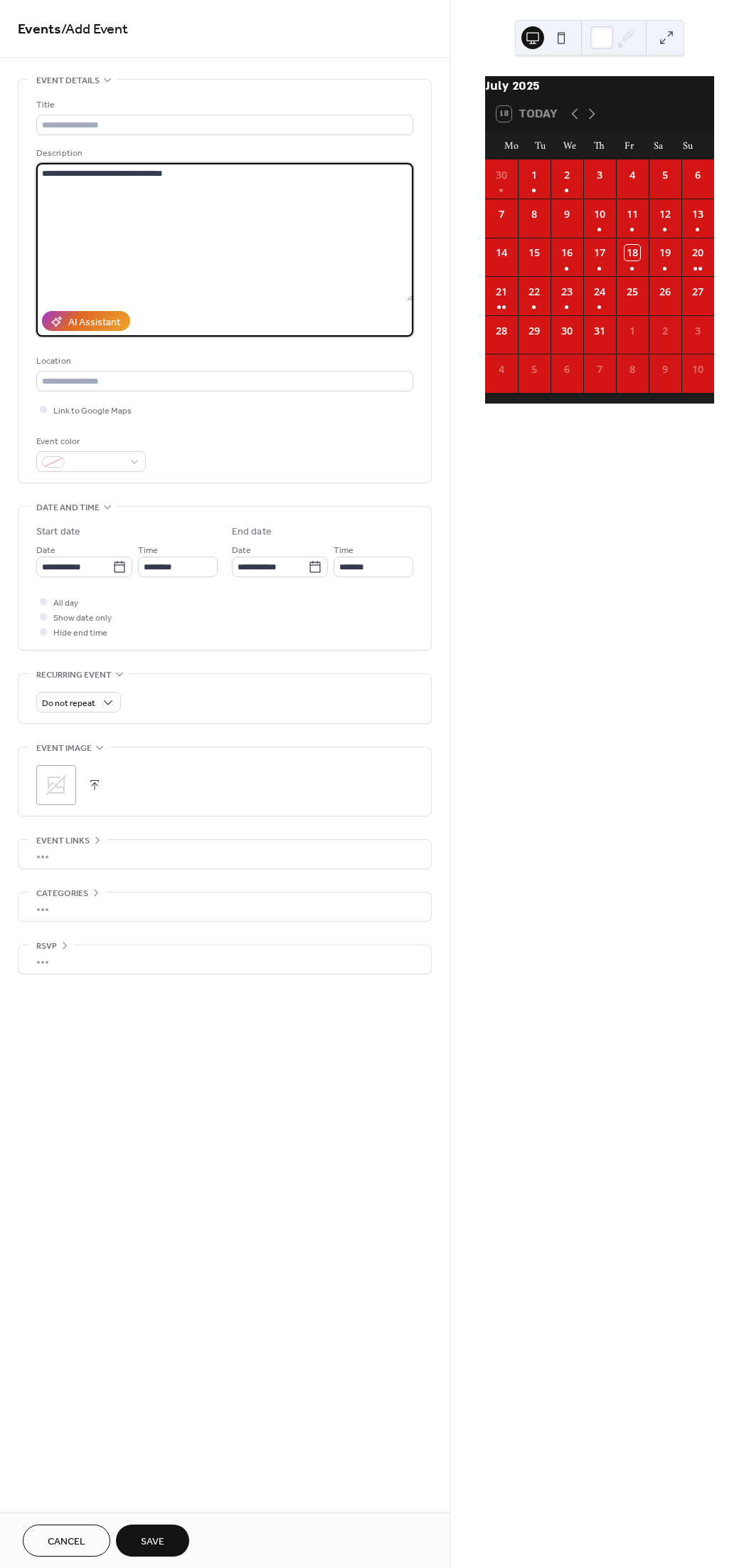 click on "**********" at bounding box center (225, 232) 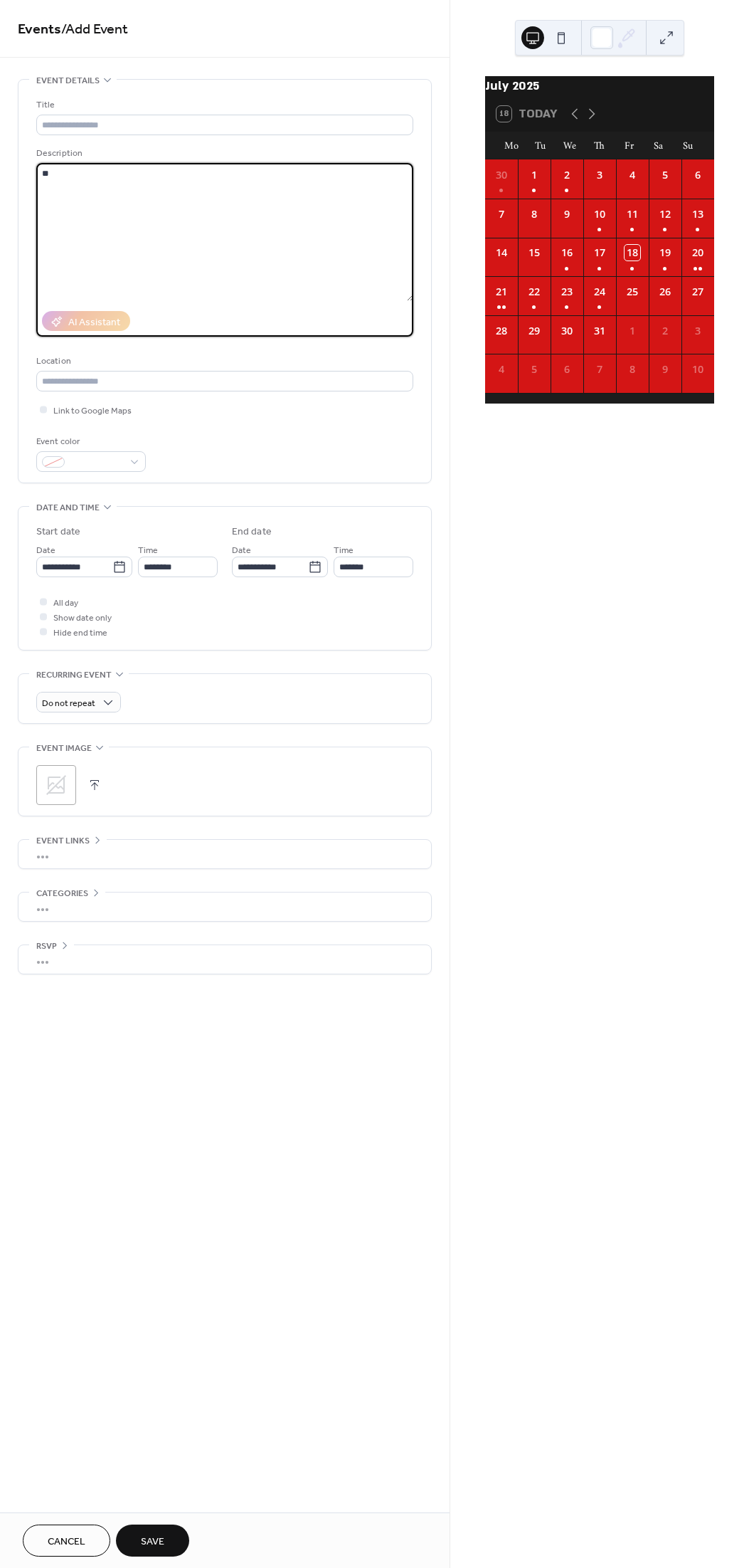 type on "*" 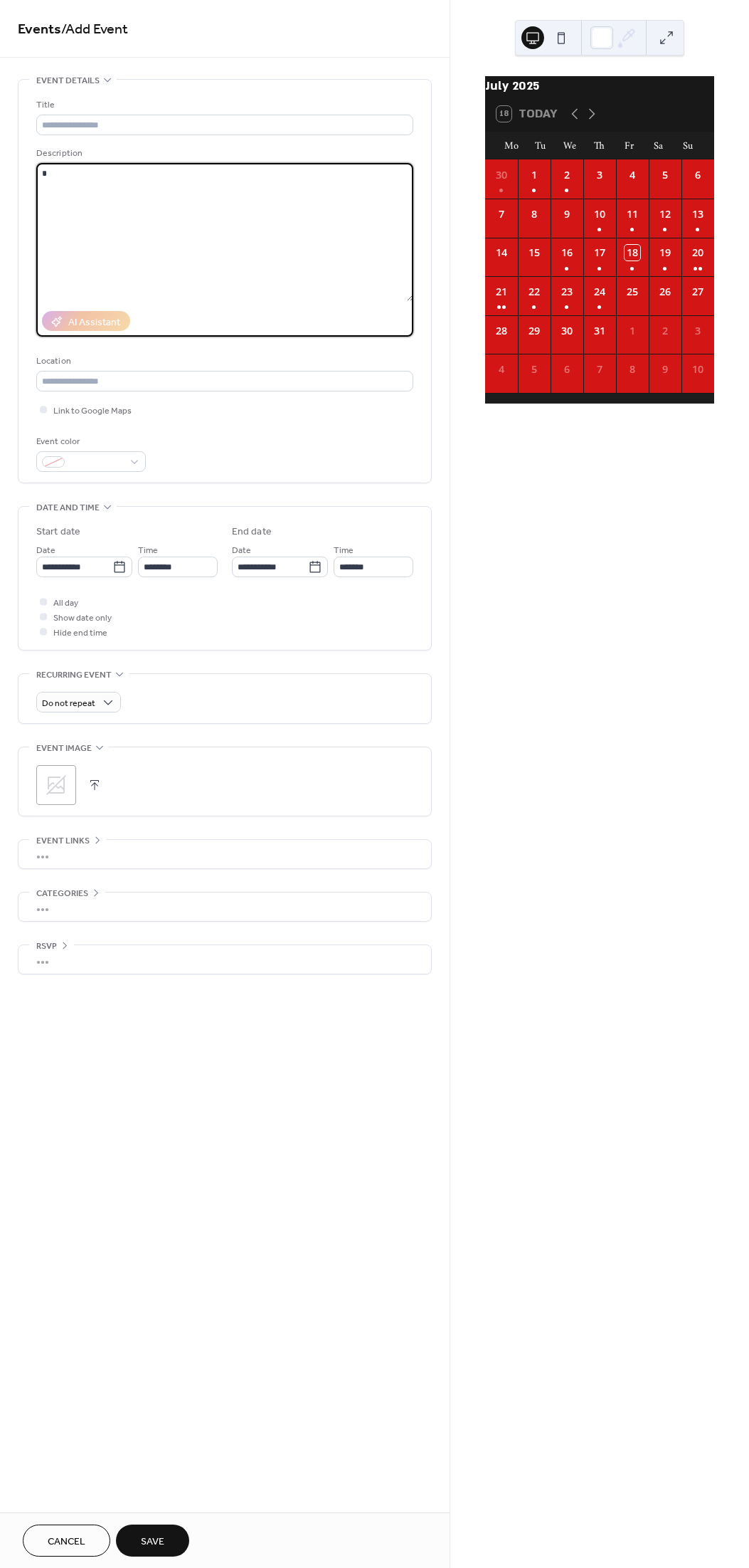 type 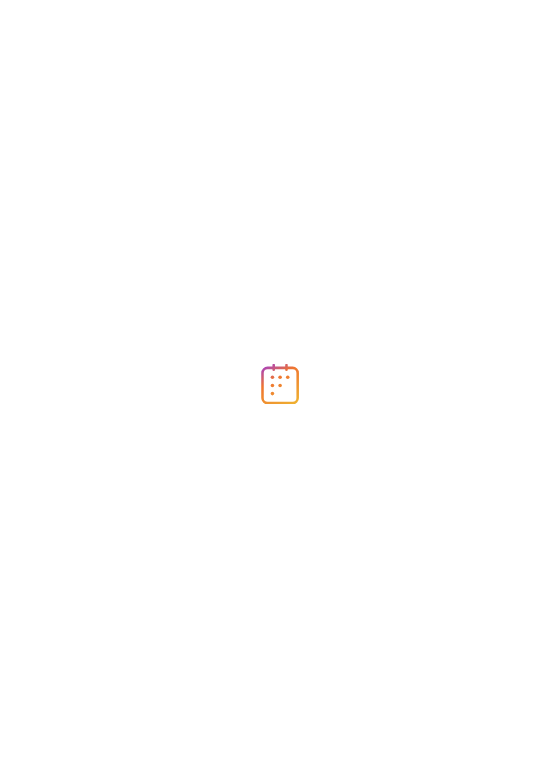scroll, scrollTop: 0, scrollLeft: 0, axis: both 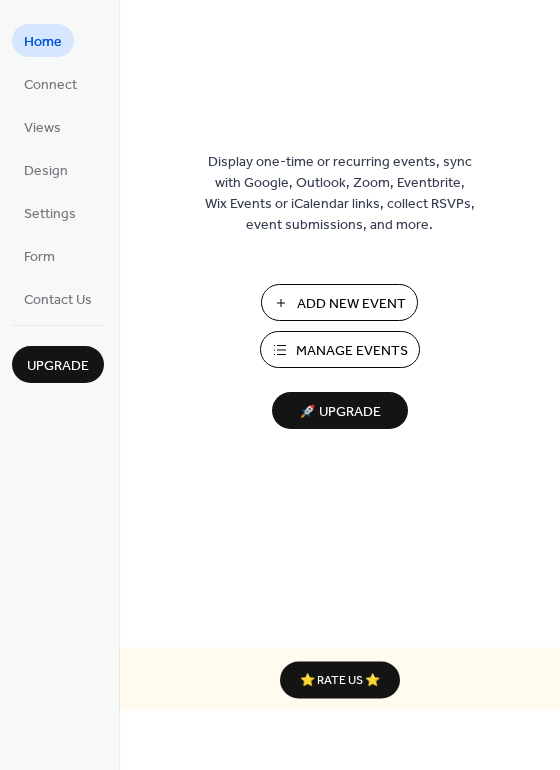 click on "Manage Events" at bounding box center [352, 351] 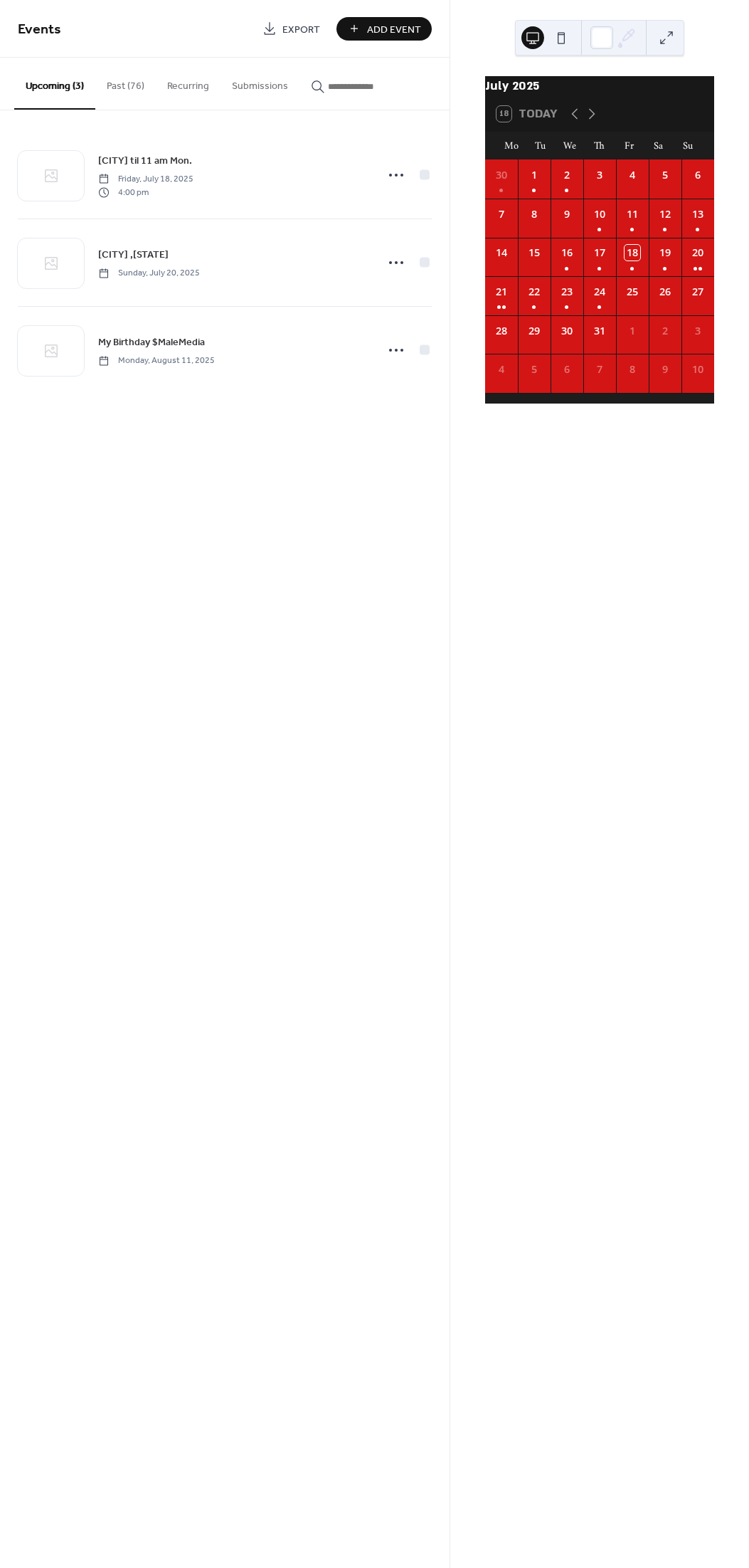 scroll, scrollTop: 0, scrollLeft: 0, axis: both 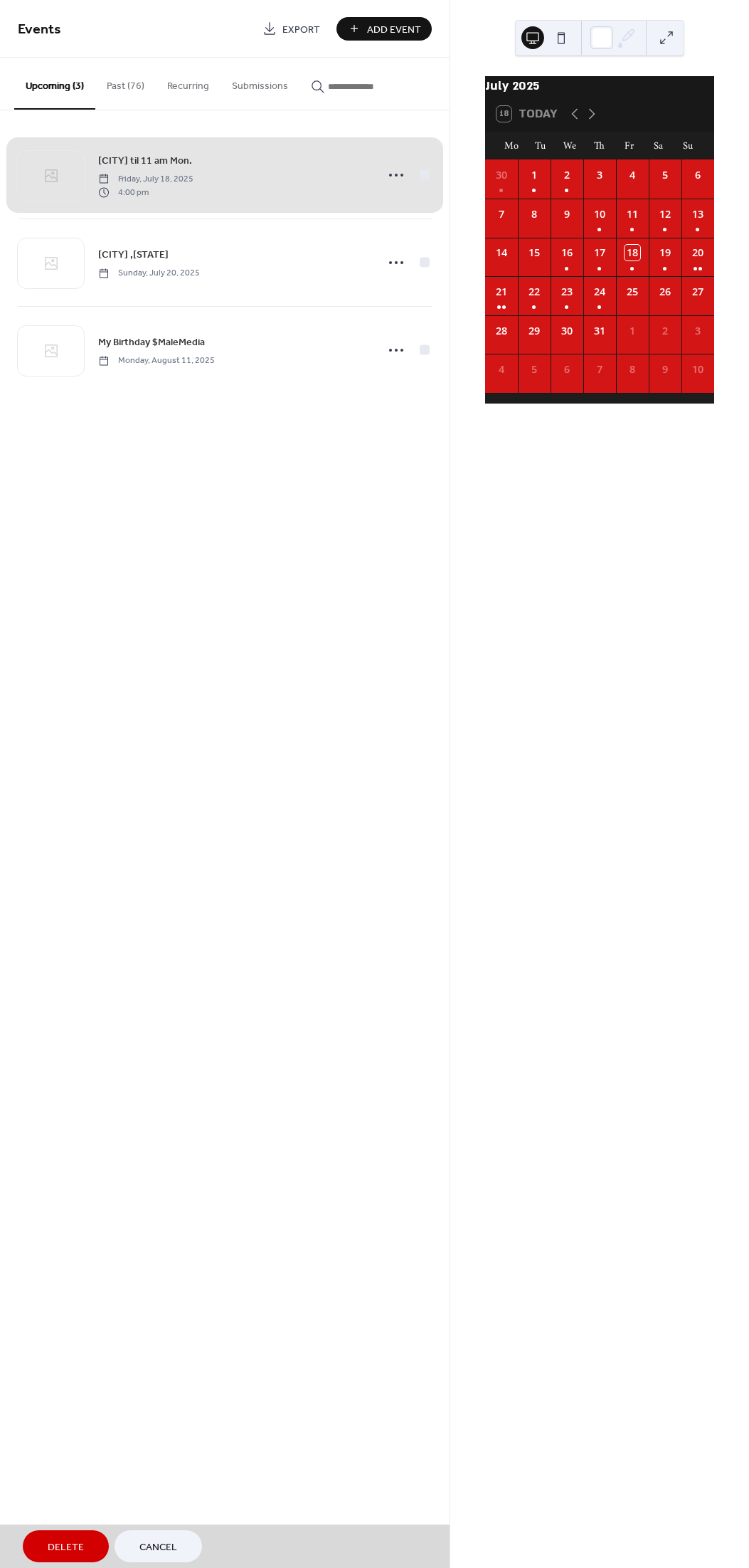 click on "[CITY] til 11 am Mon. [DATE] [TIME]" at bounding box center [225, 175] 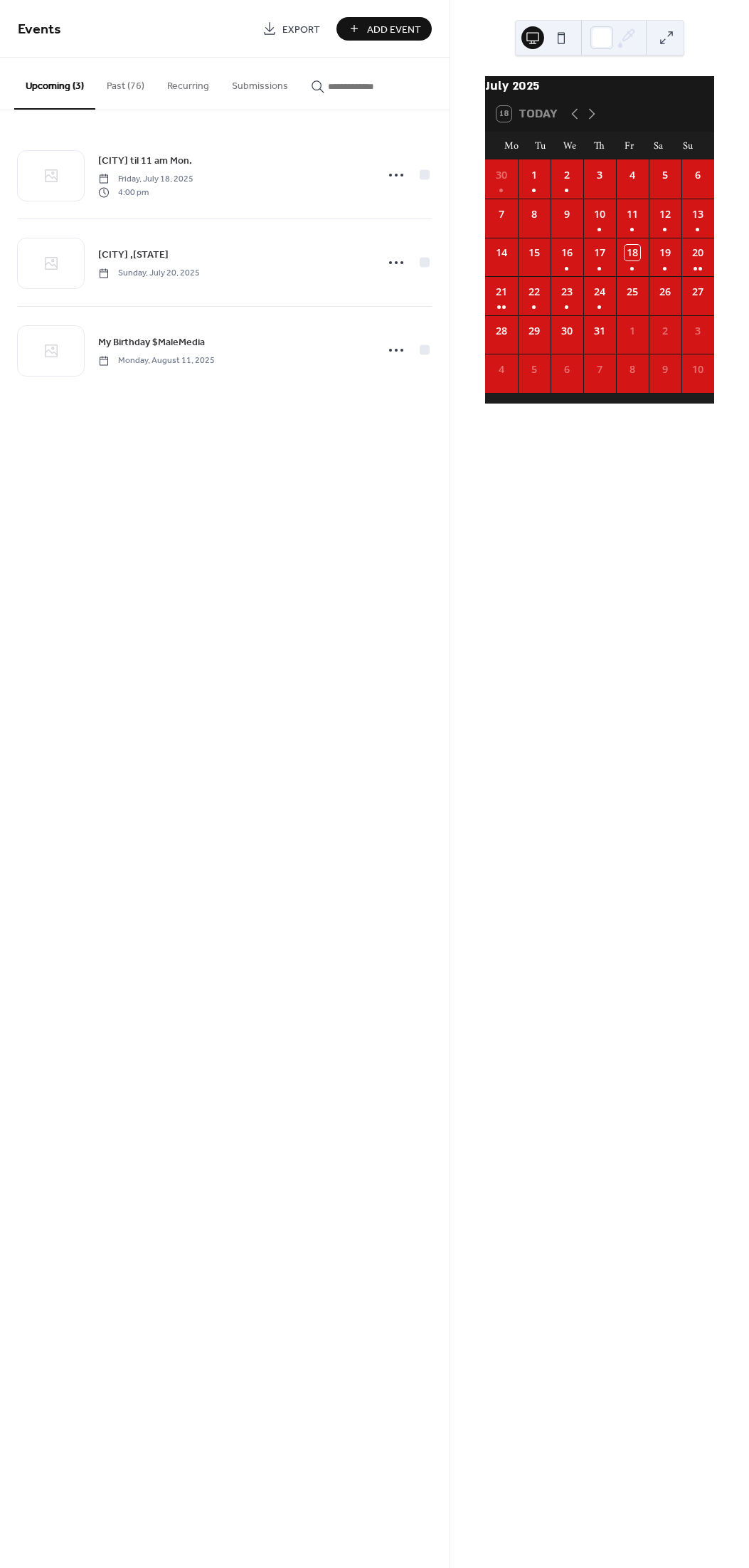 click 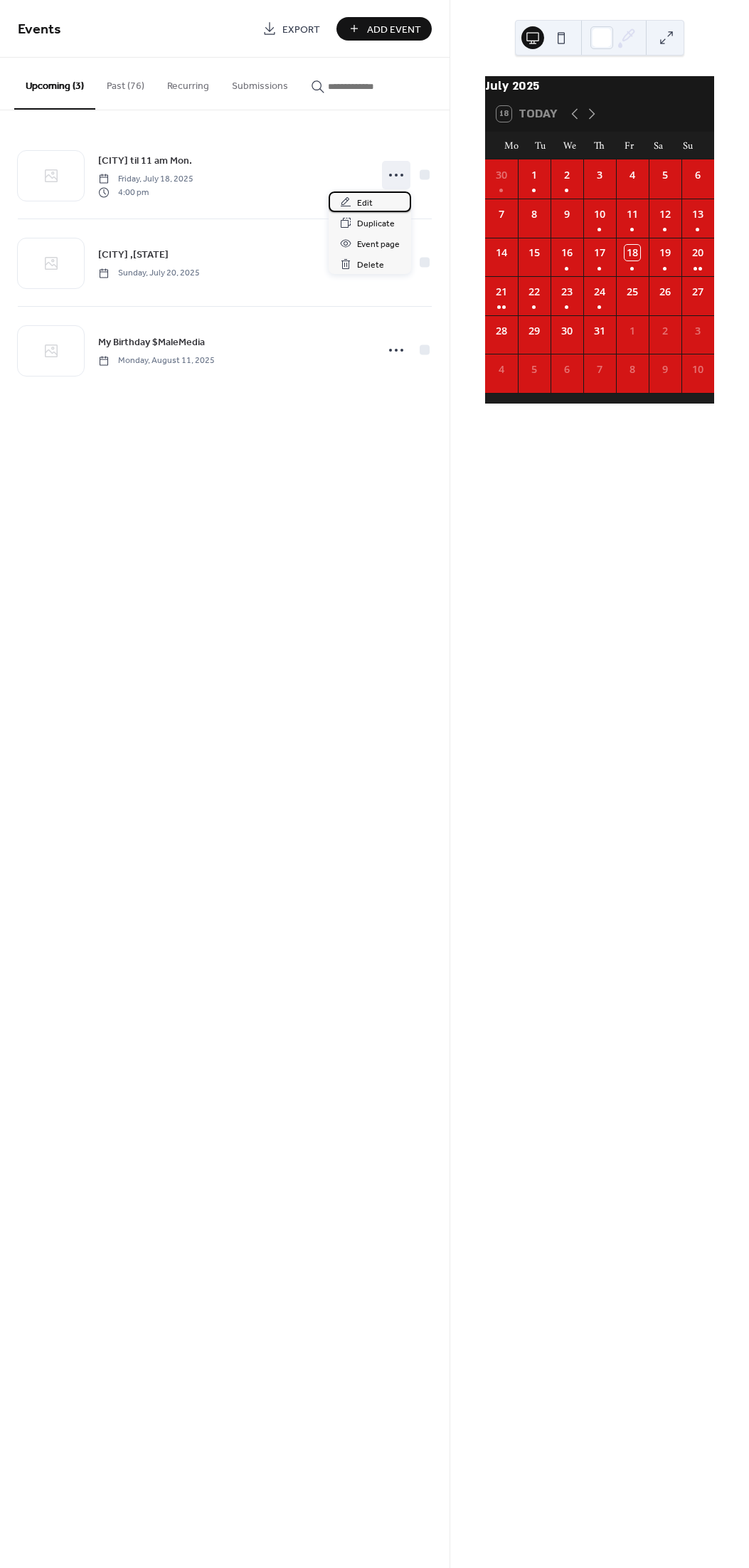 click on "Edit" at bounding box center (365, 203) 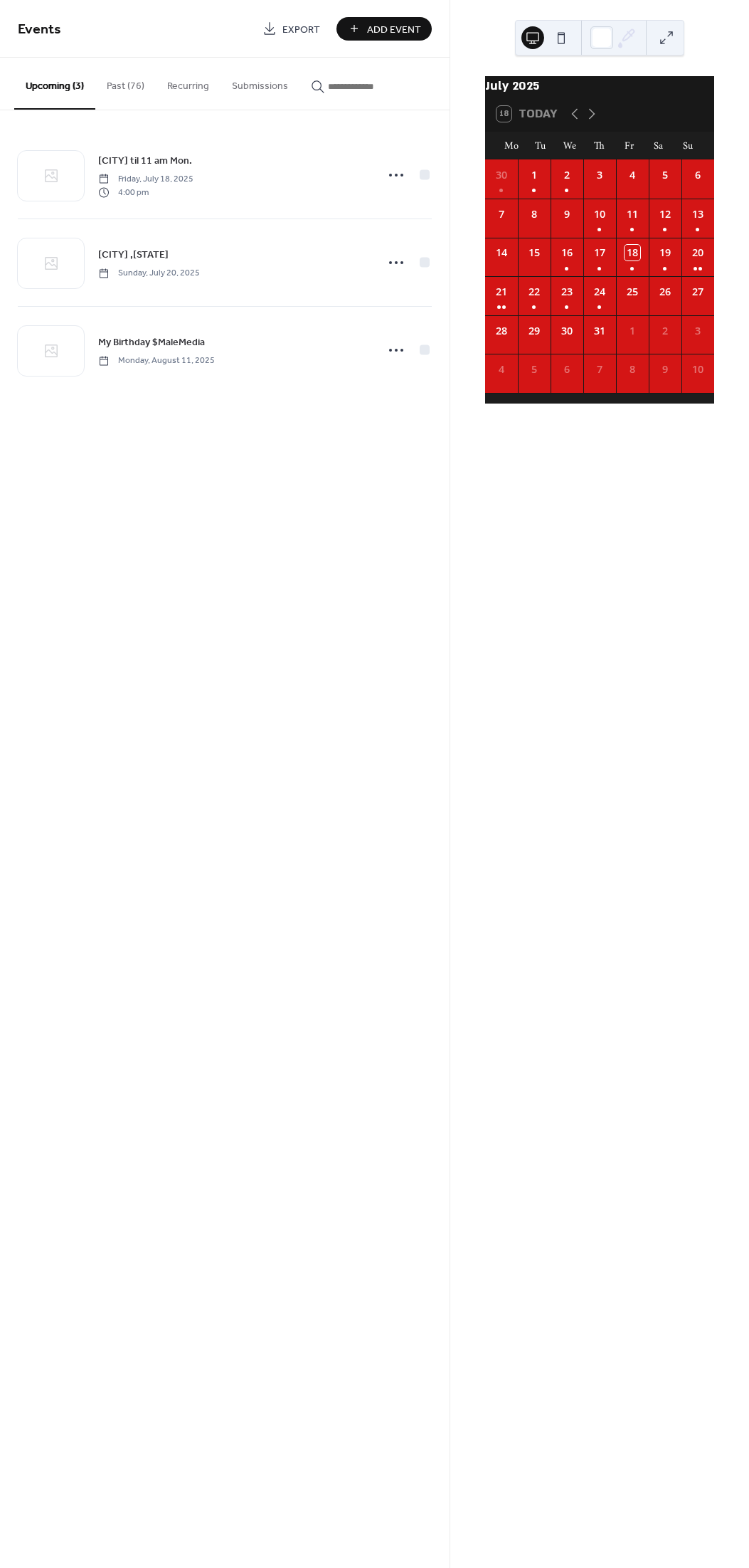 click on "Add Event" at bounding box center (394, 29) 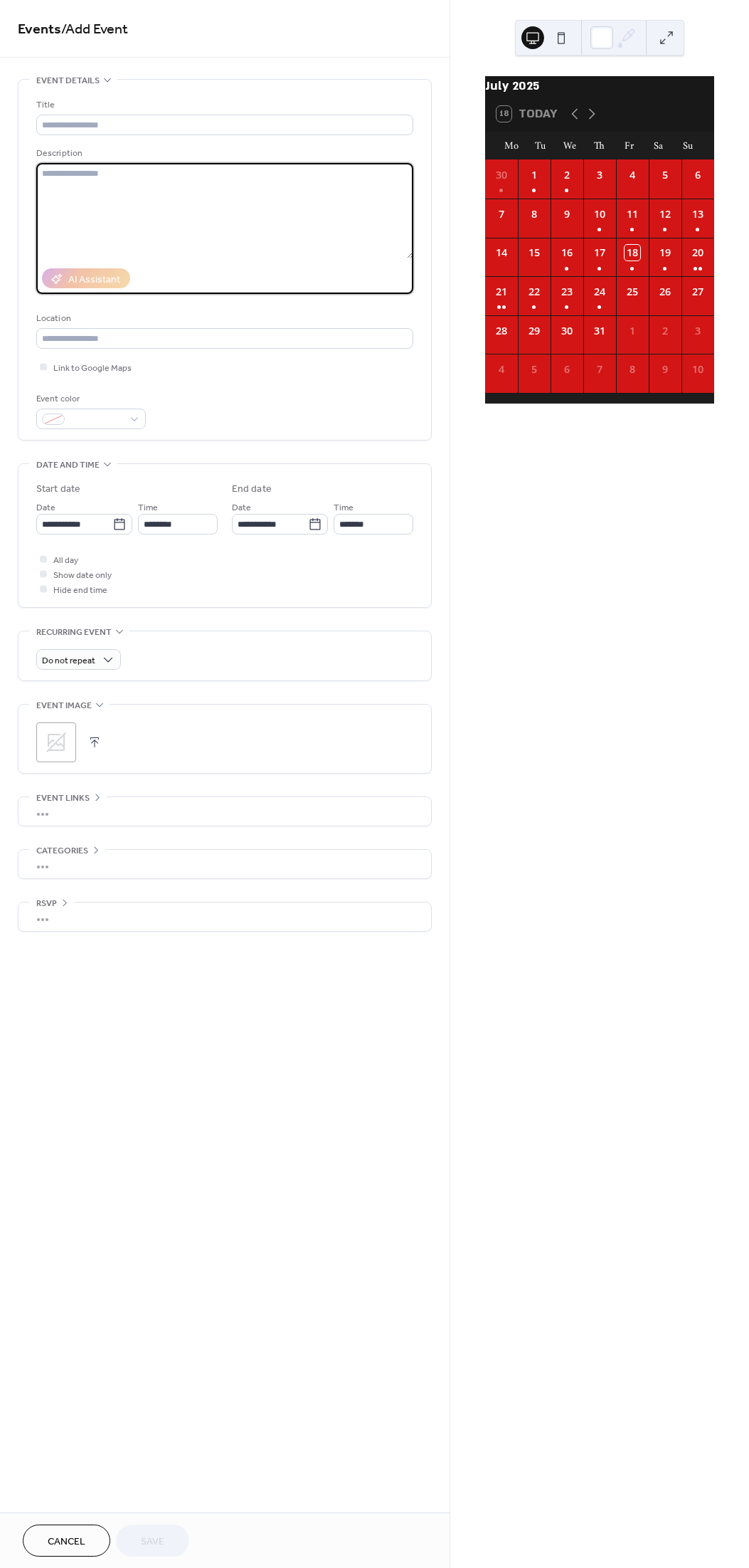 paste on "**********" 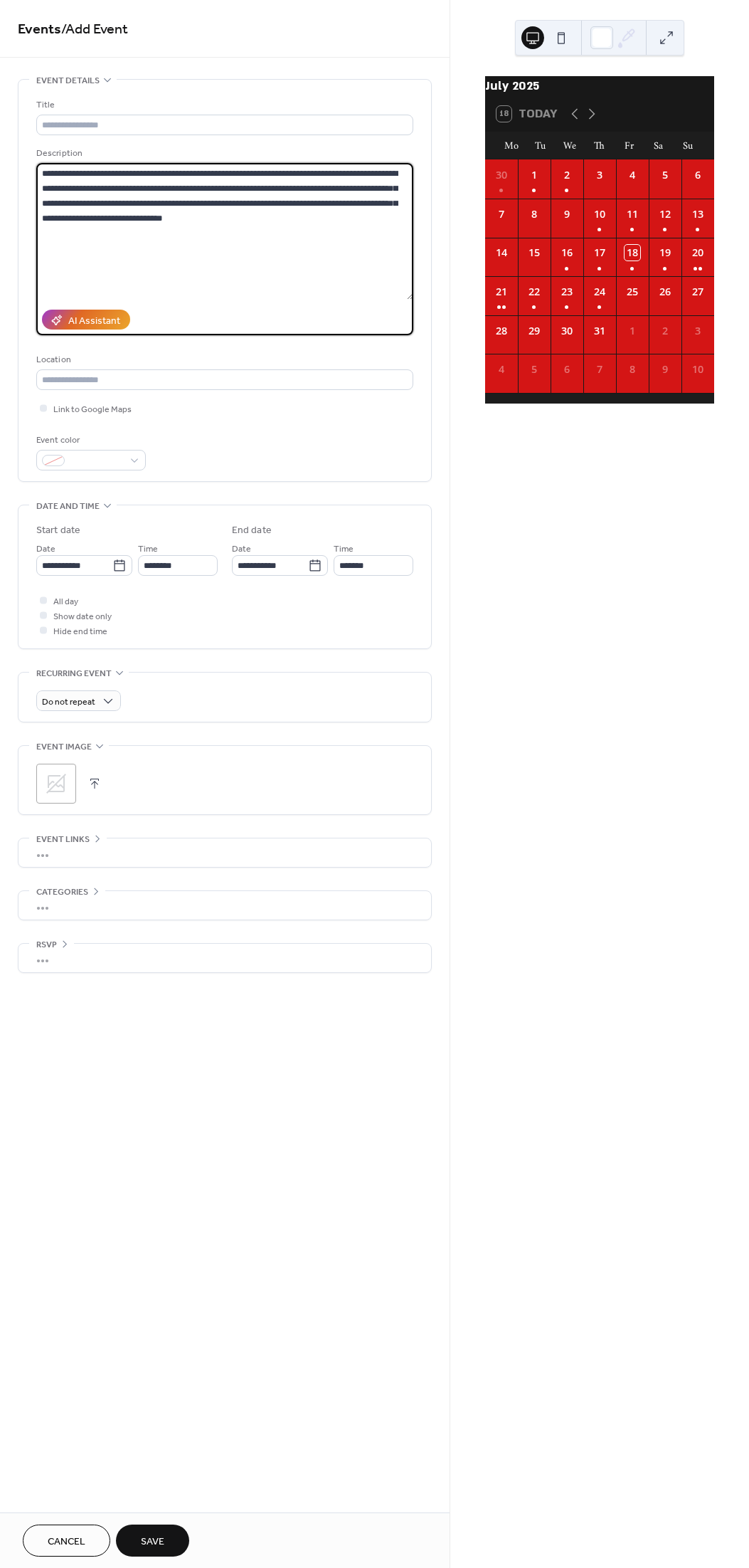 scroll, scrollTop: 22, scrollLeft: 0, axis: vertical 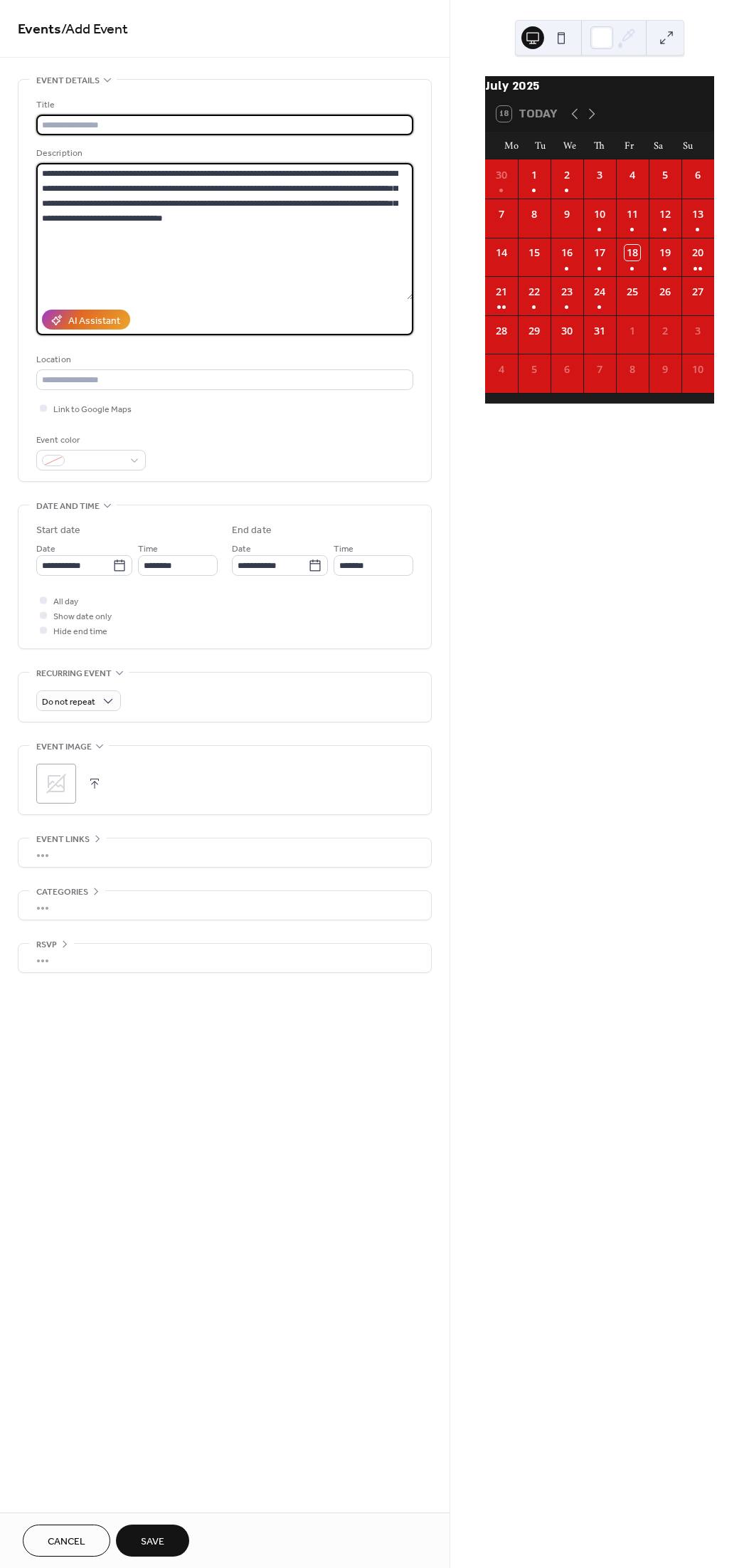 click at bounding box center (225, 125) 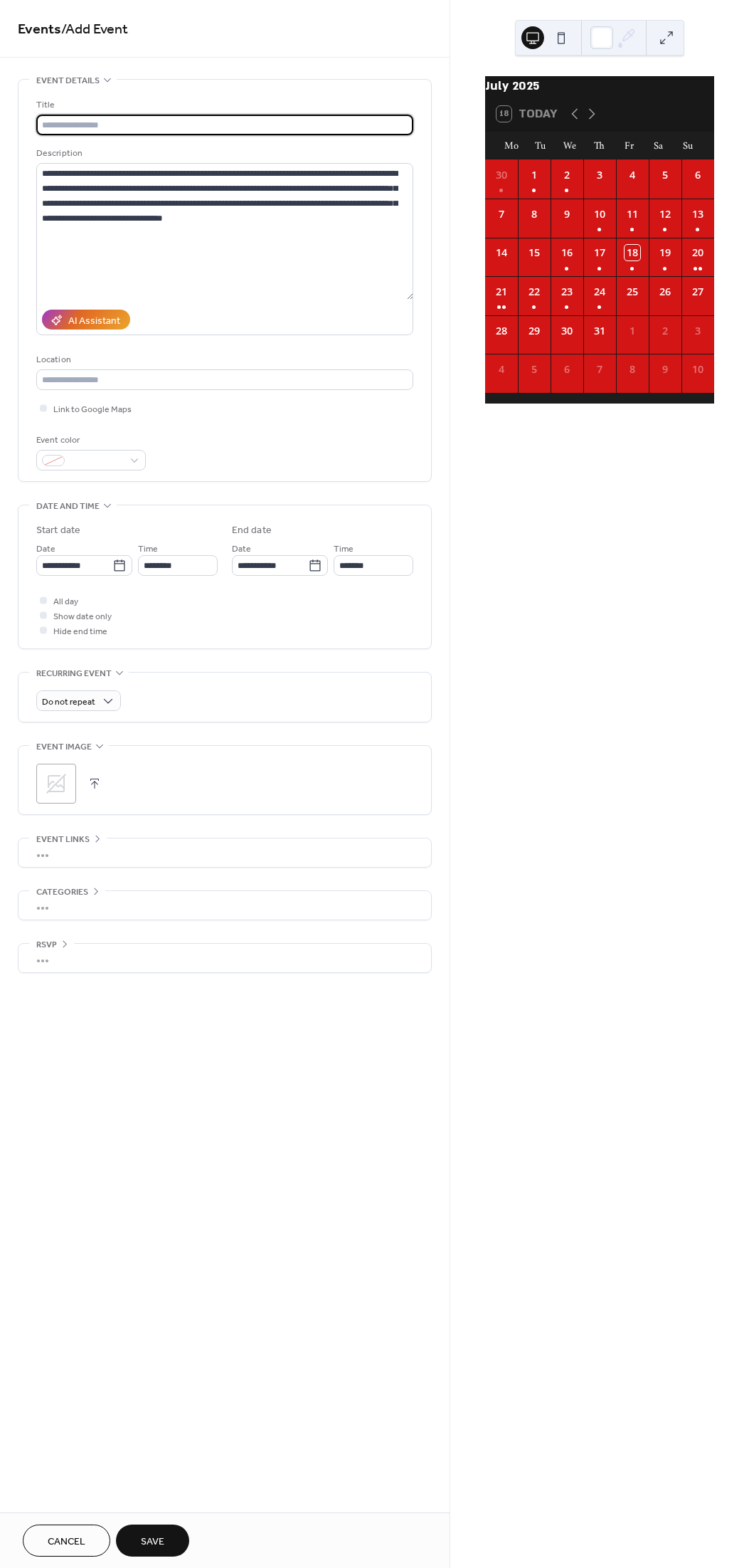 click at bounding box center (225, 125) 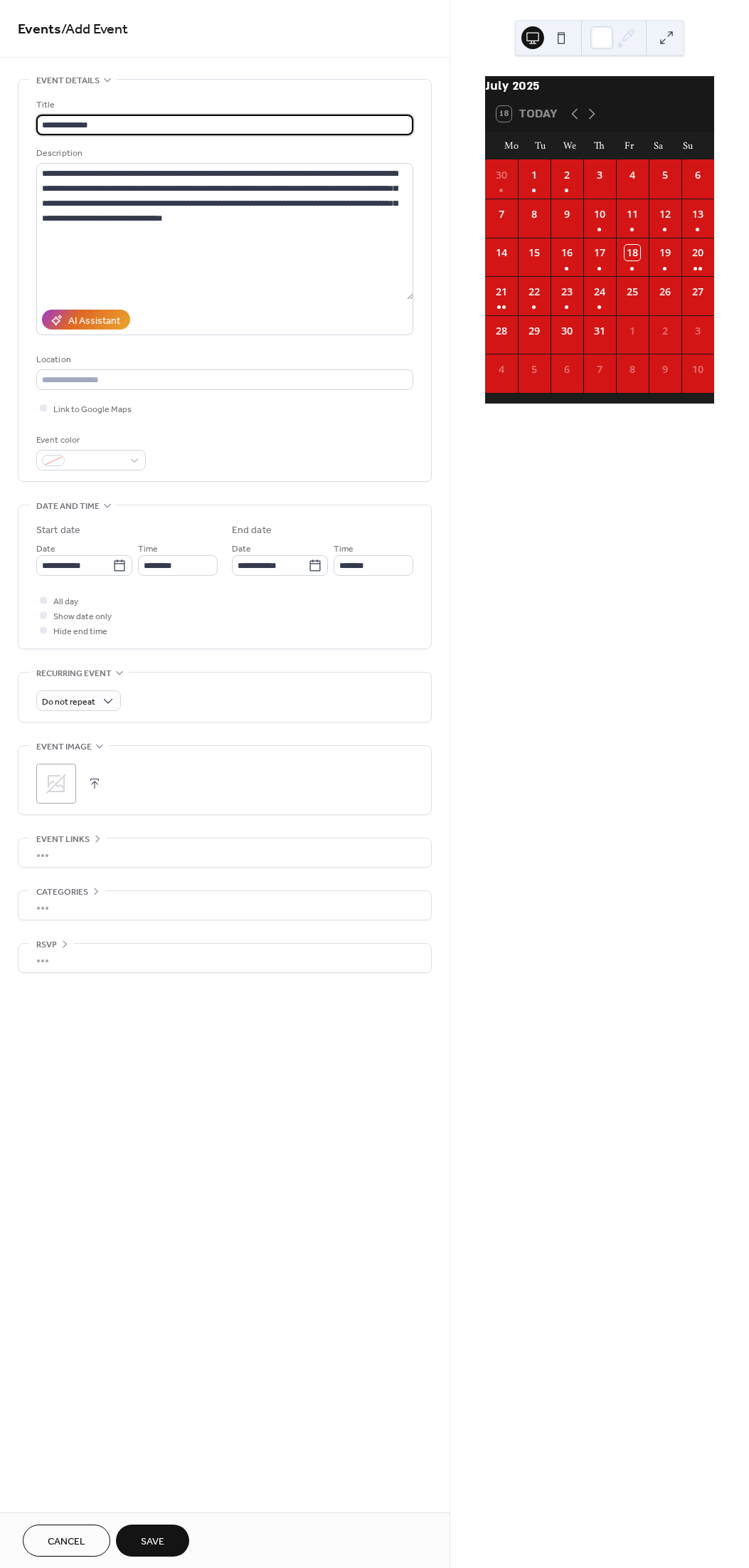 type on "**********" 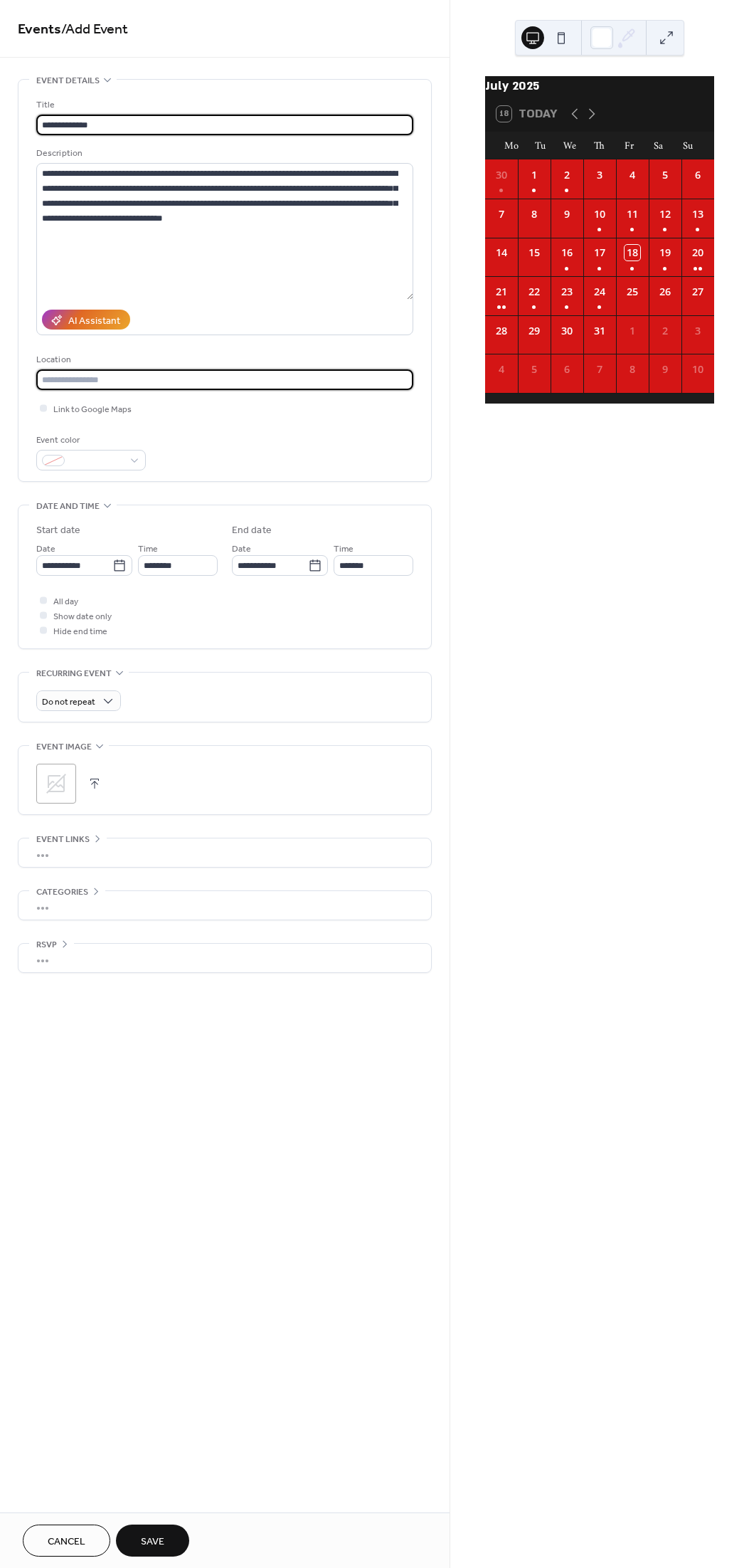click at bounding box center (225, 379) 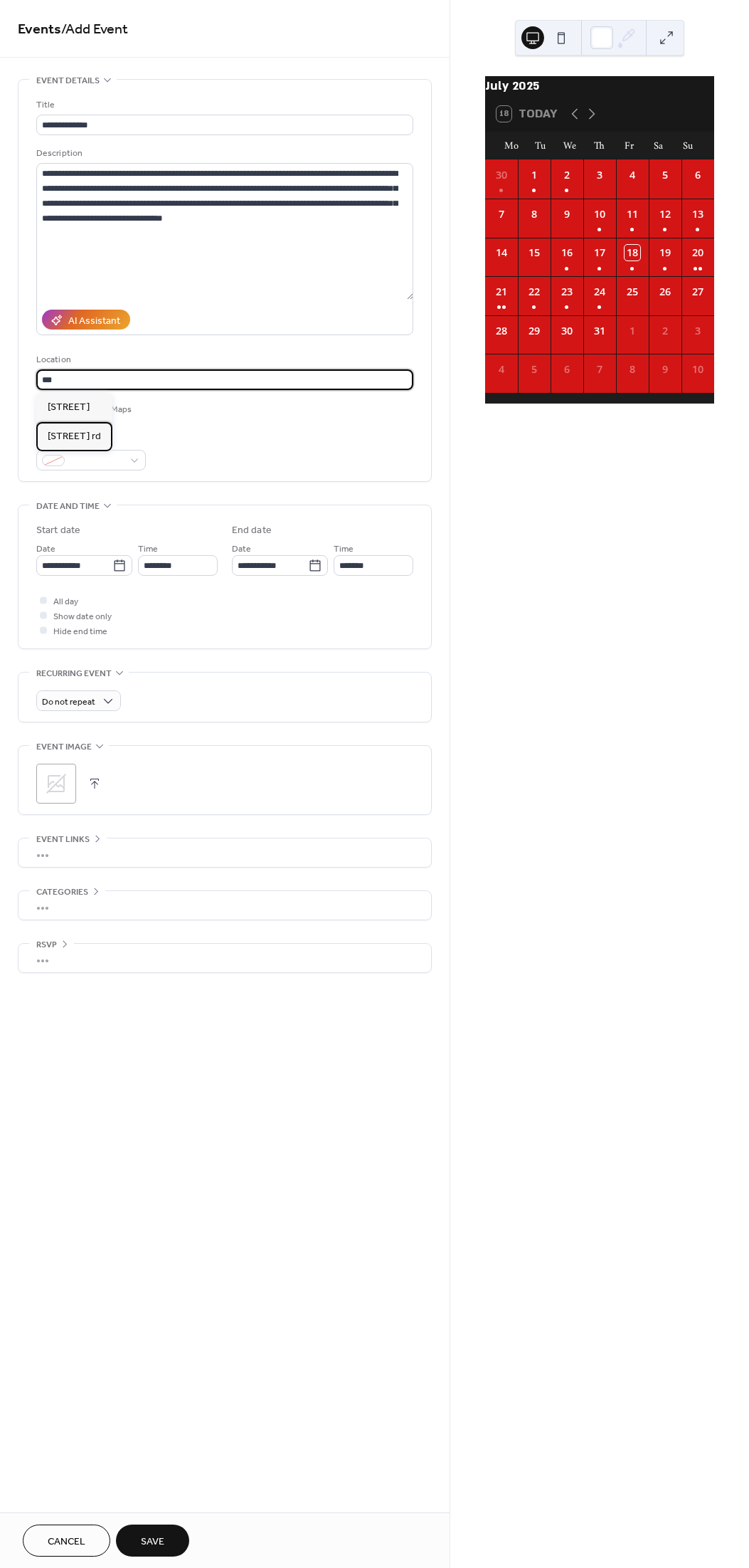 click on "[STREET] rd" at bounding box center [74, 436] 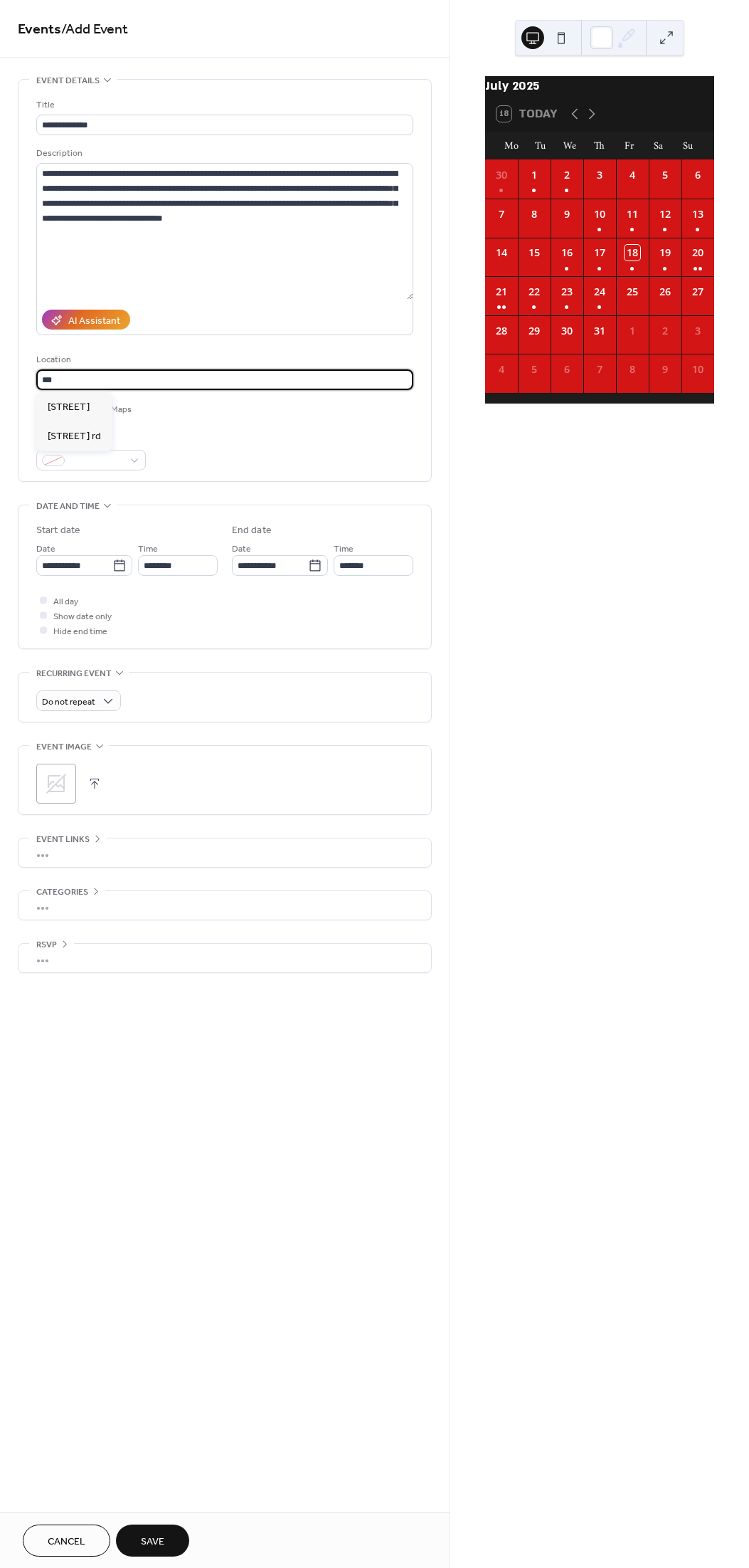type on "********" 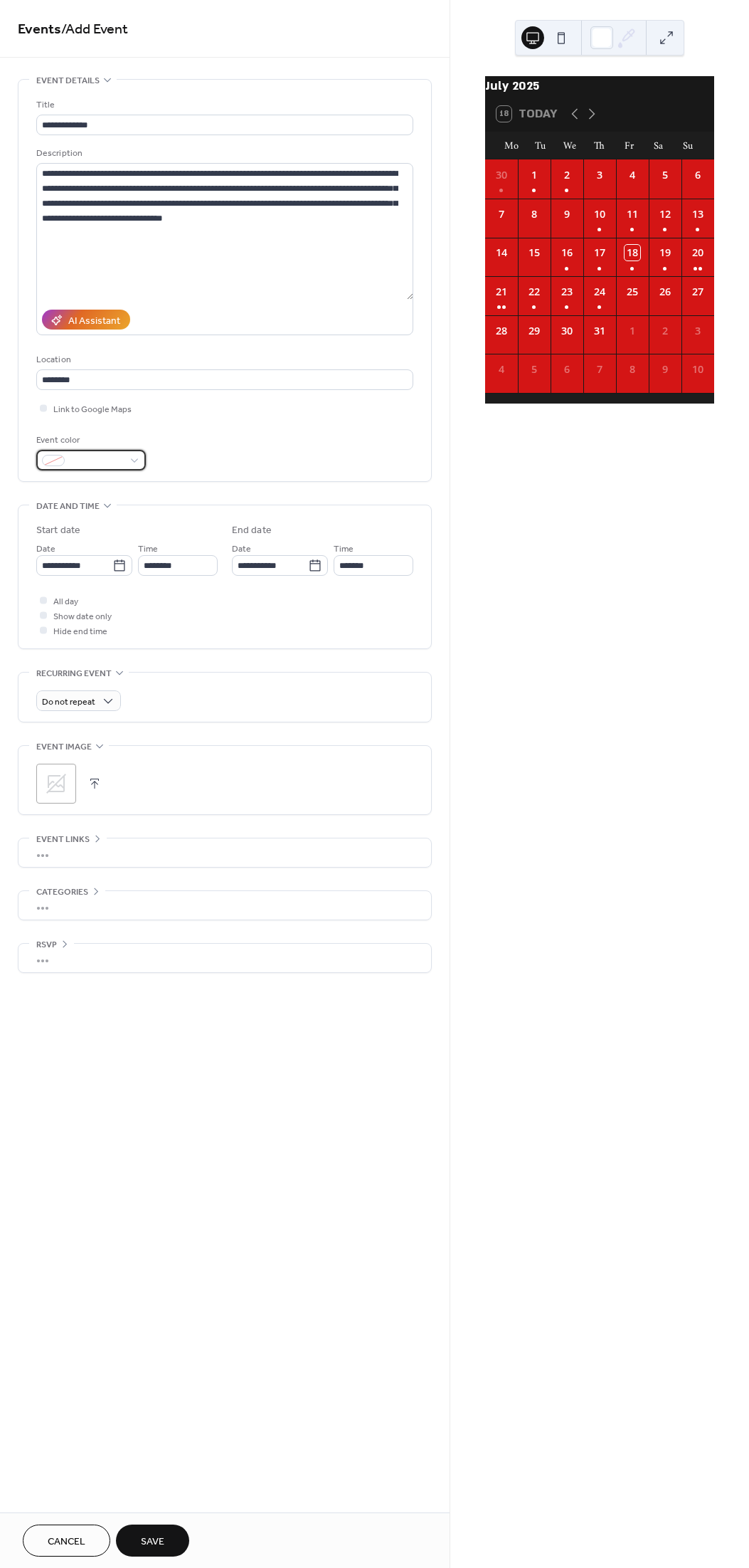 click at bounding box center [91, 460] 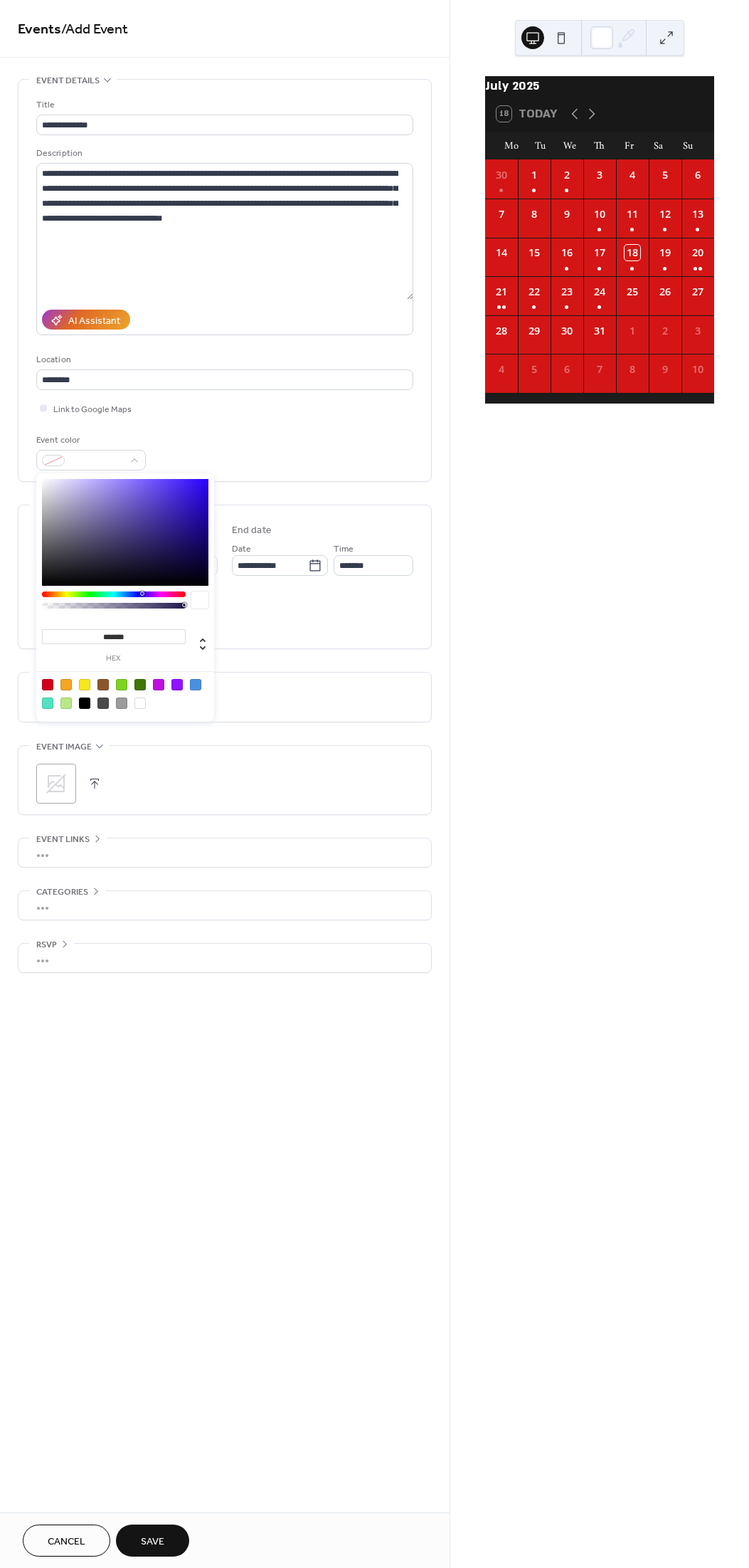 click at bounding box center [140, 703] 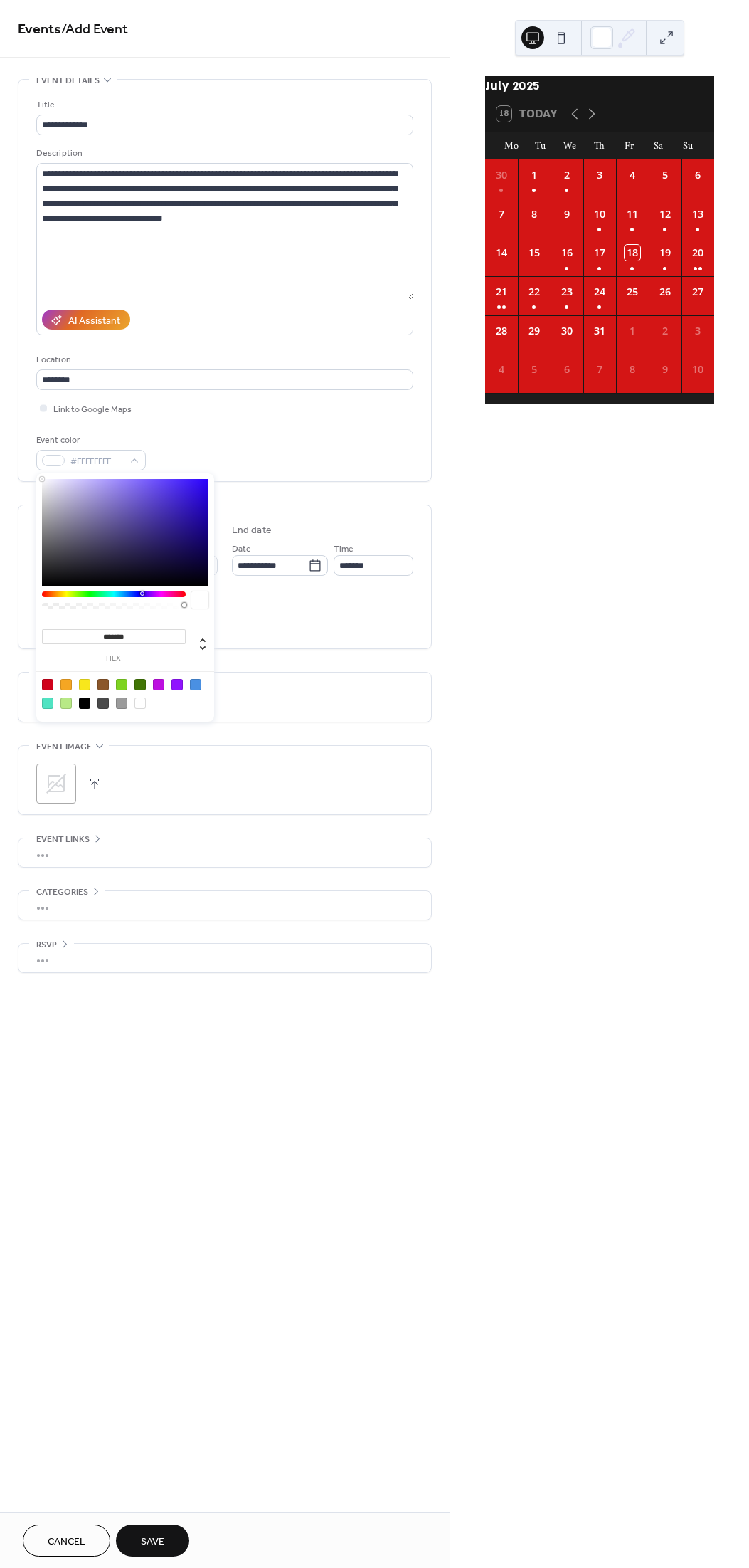 click 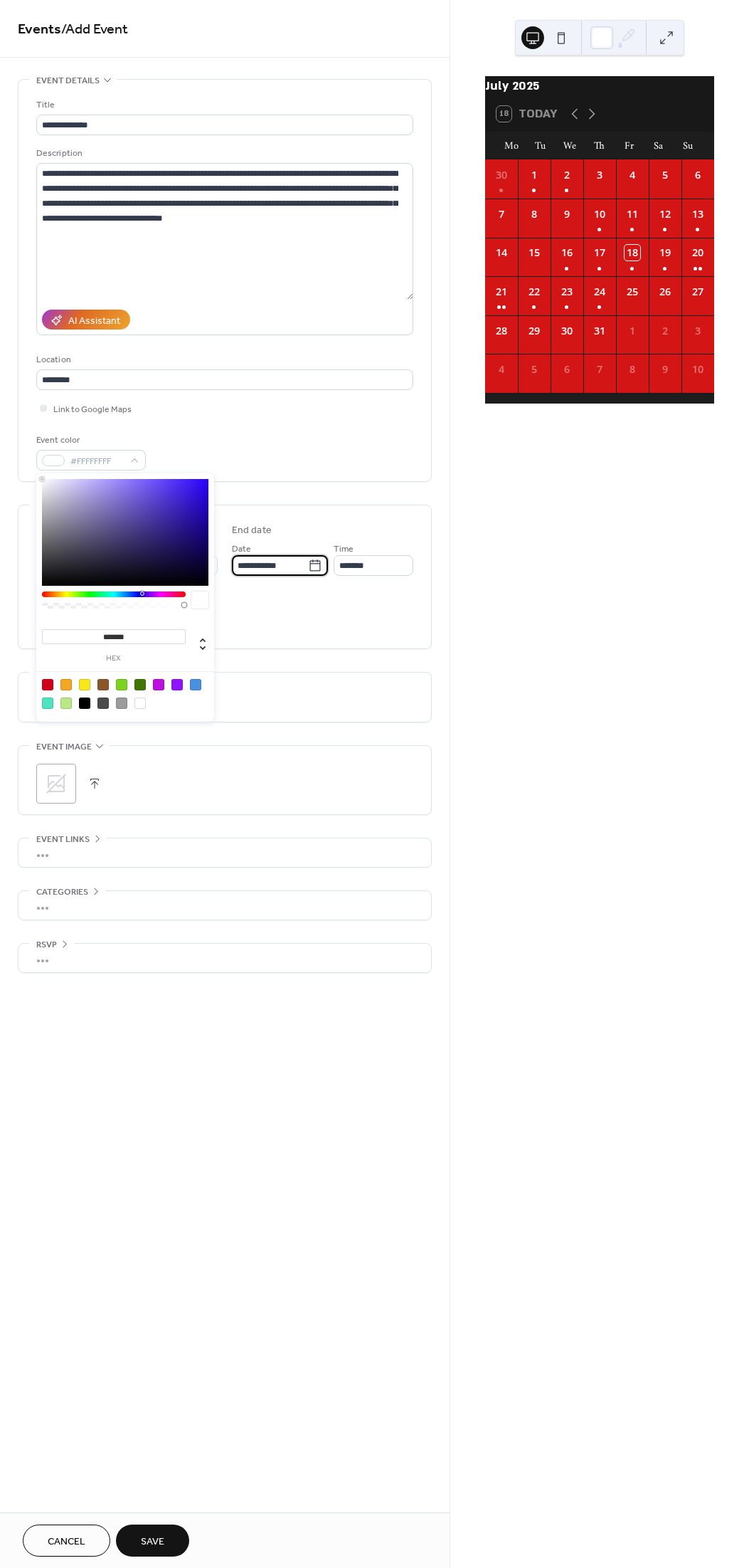 click on "**********" at bounding box center [270, 565] 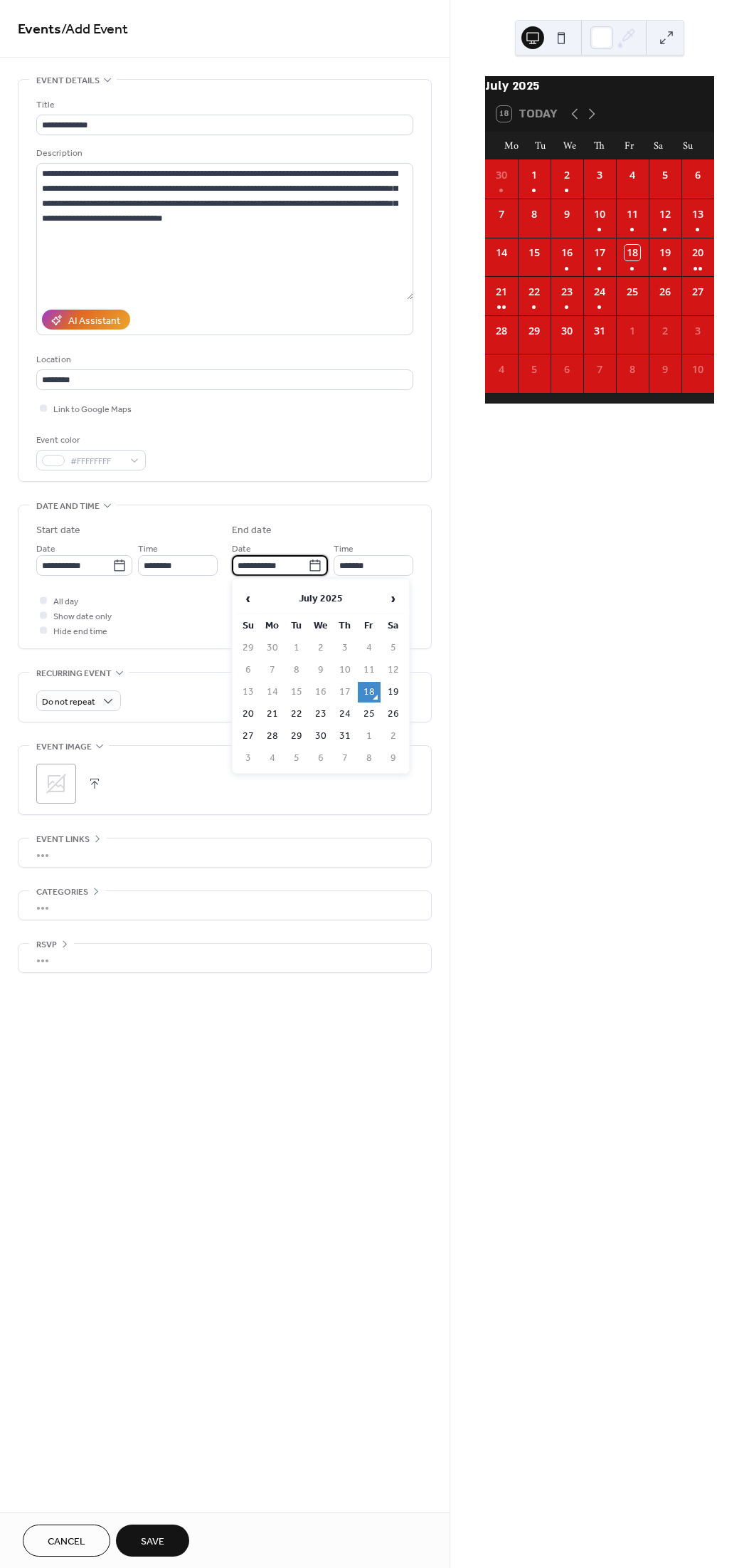 click on "25" at bounding box center [369, 714] 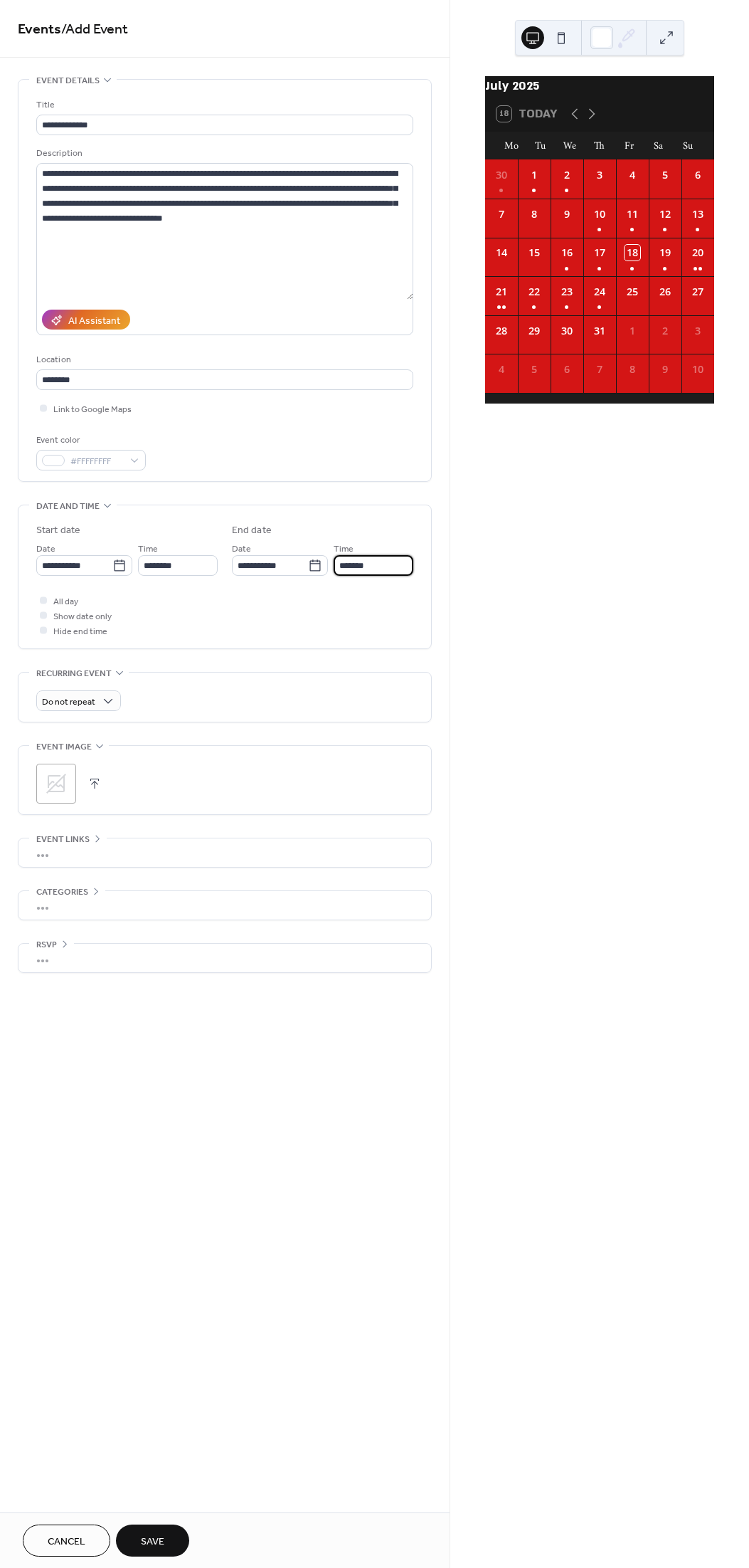 click on "*******" at bounding box center (373, 565) 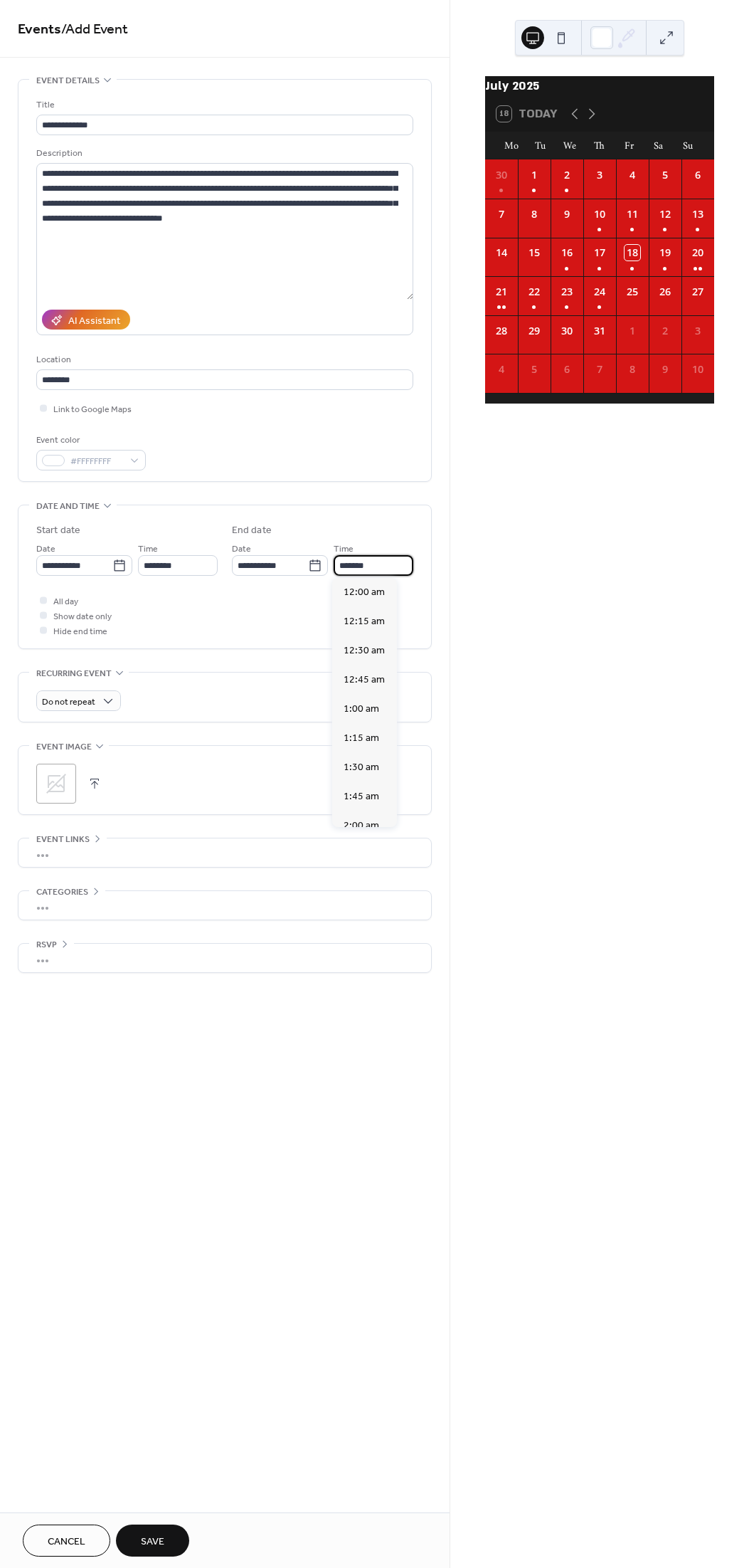 scroll, scrollTop: 1496, scrollLeft: 0, axis: vertical 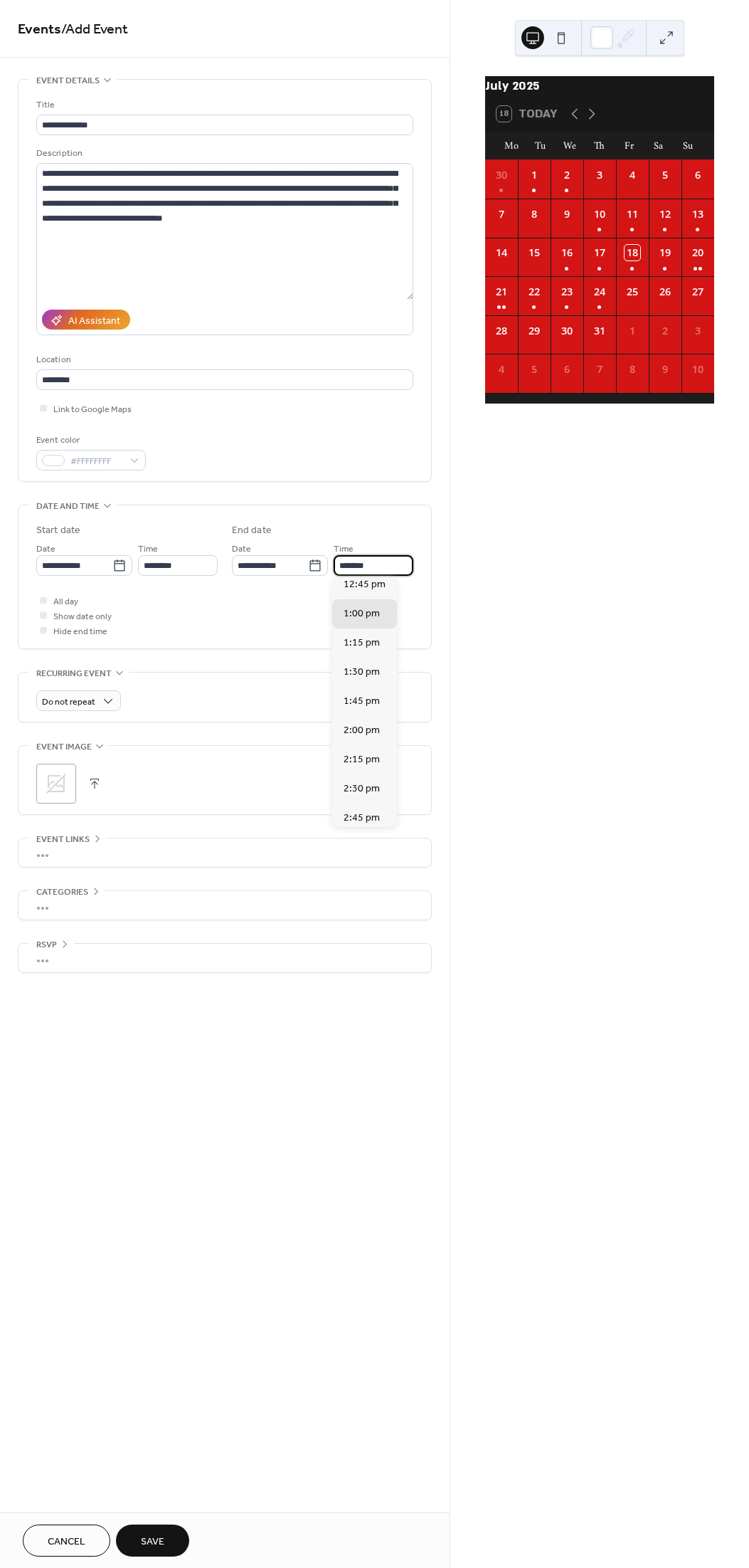 click on "3:00 pm" at bounding box center [361, 847] 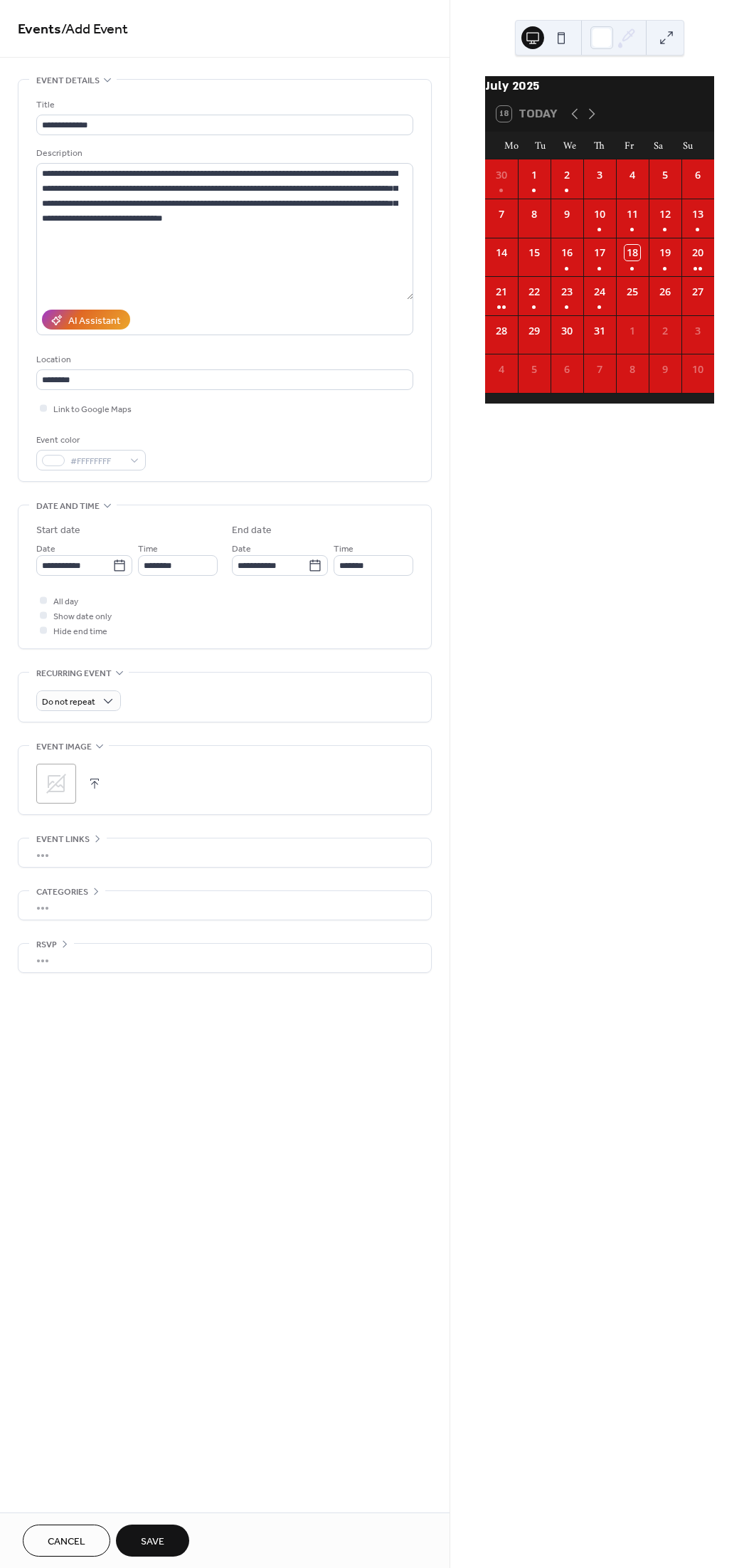 click 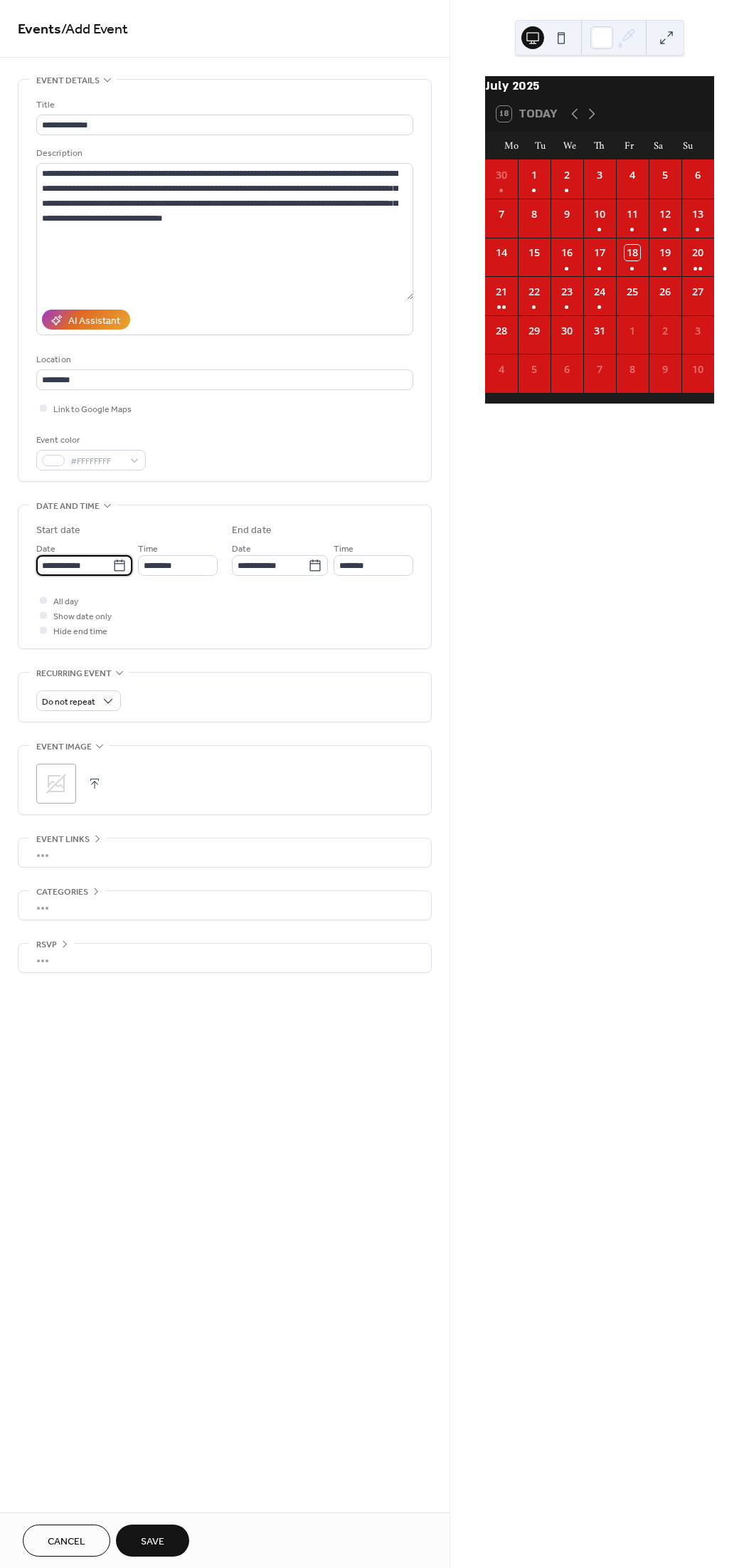 click on "**********" at bounding box center (74, 565) 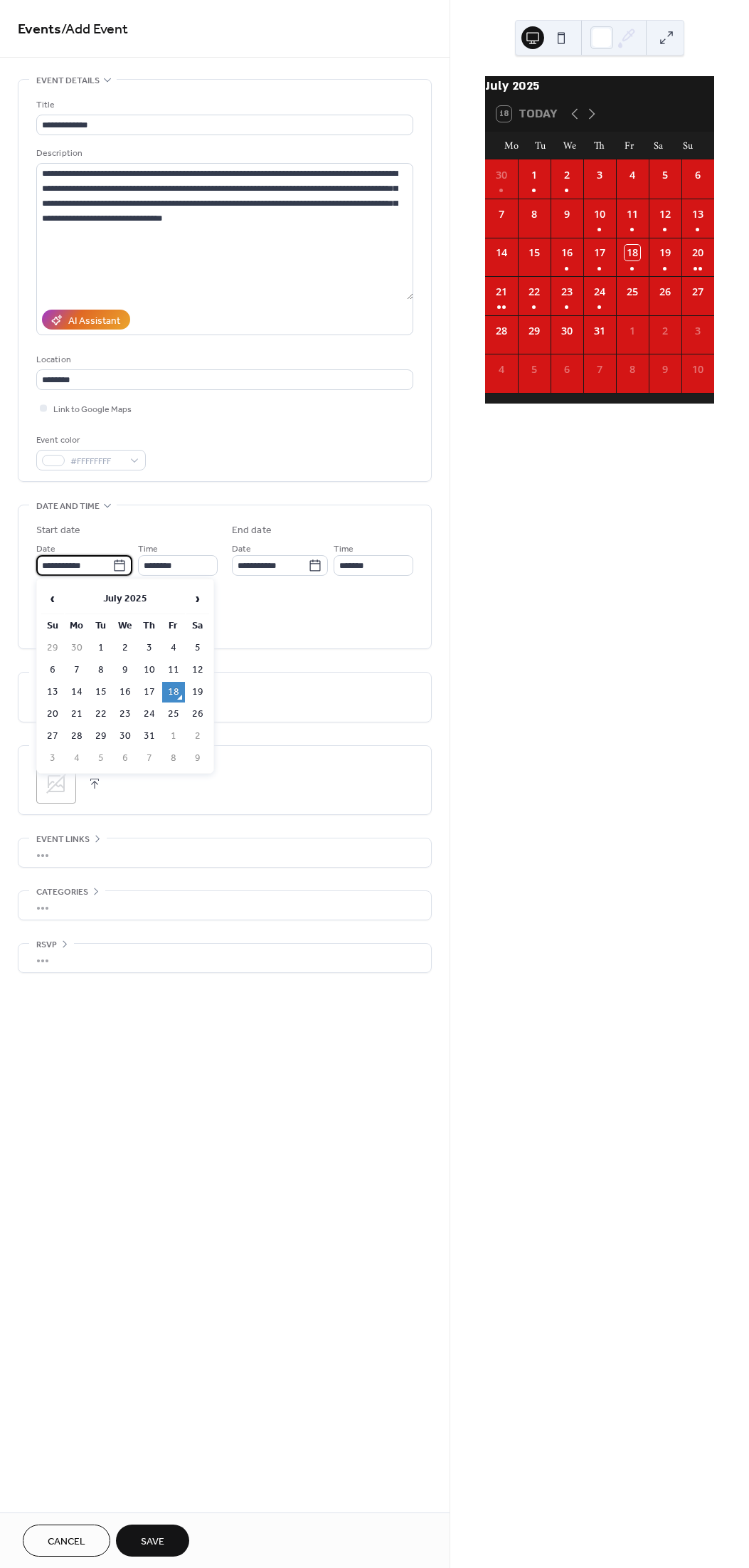 click on "25" at bounding box center (174, 714) 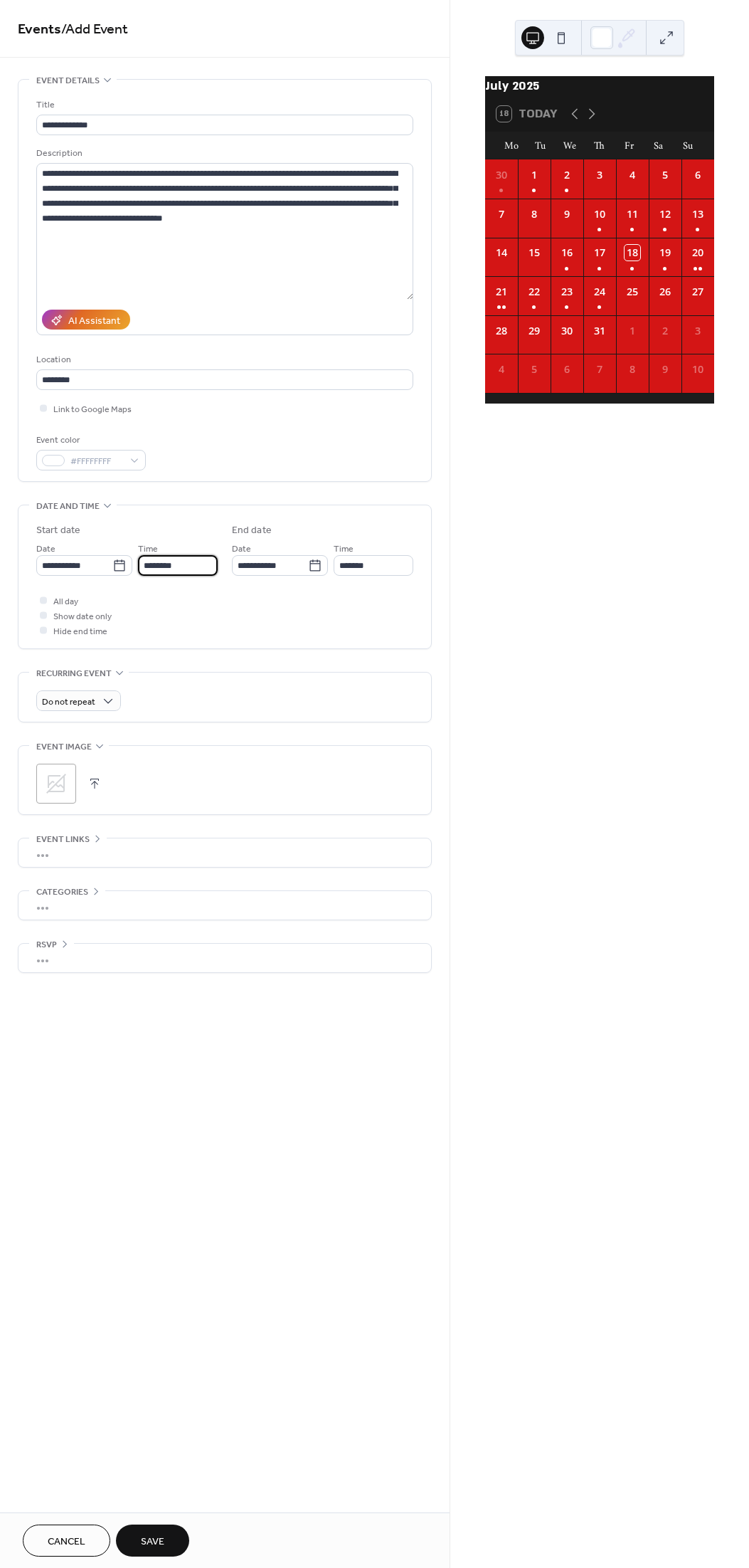 click on "********" at bounding box center [178, 565] 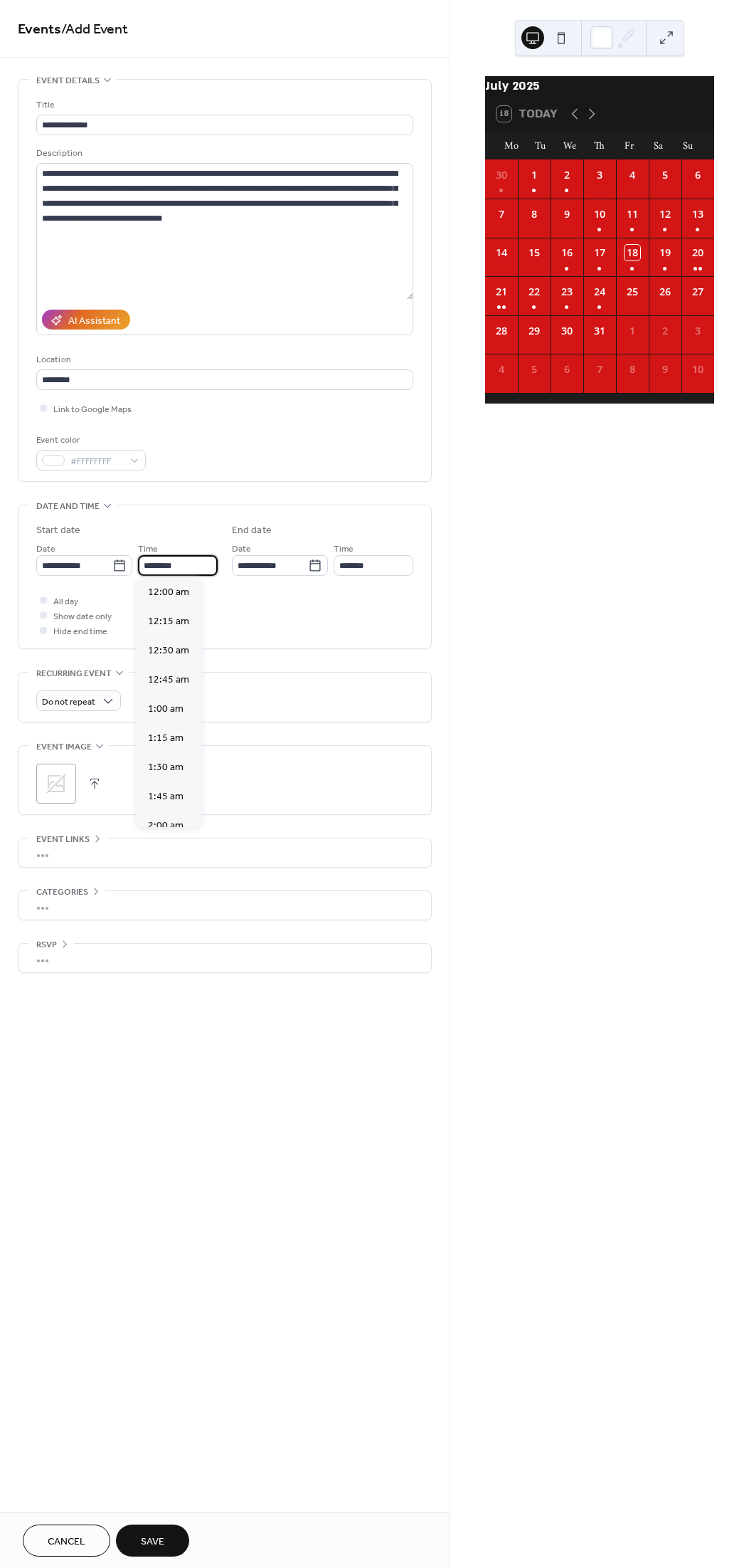 scroll, scrollTop: 1381, scrollLeft: 0, axis: vertical 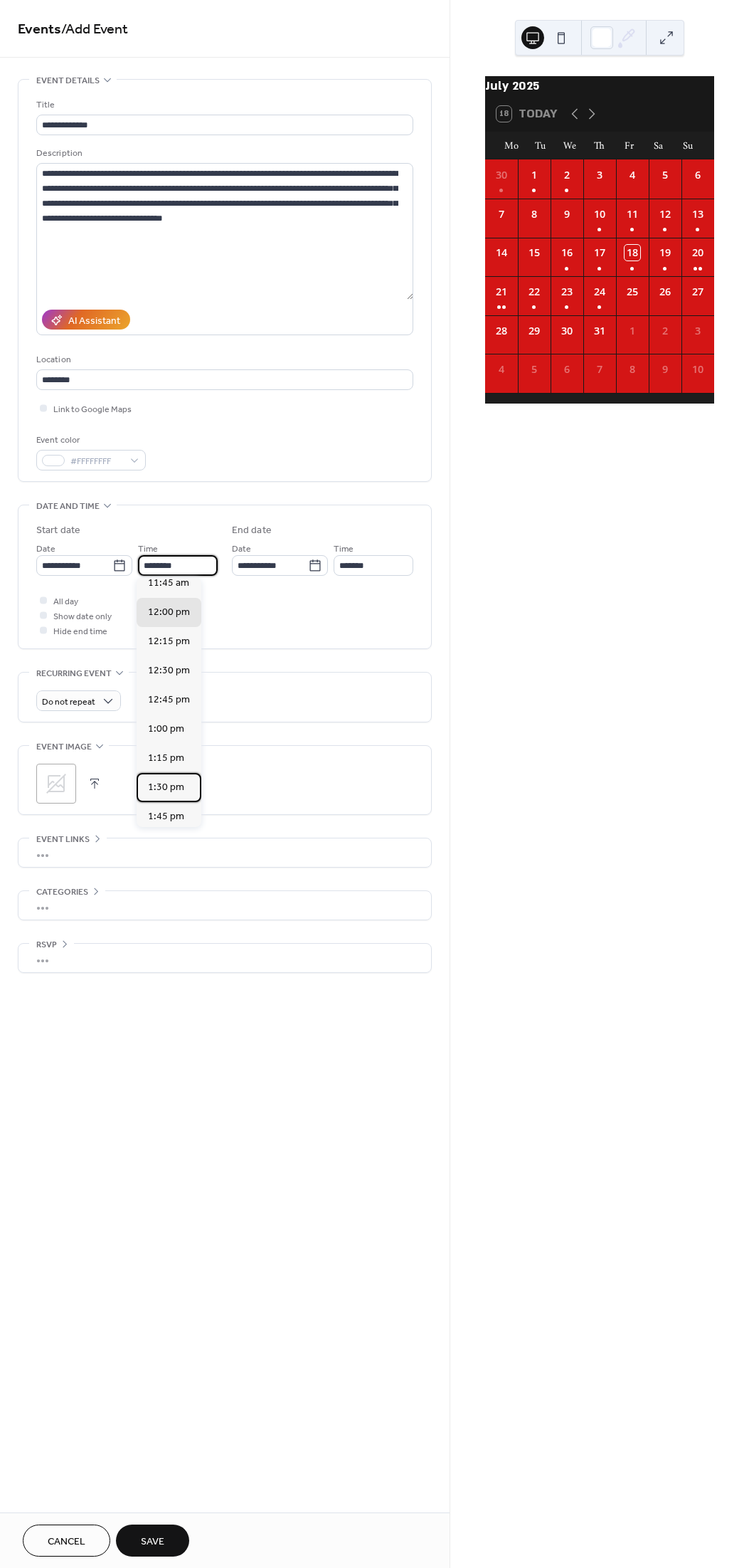 click on "1:30 pm" at bounding box center (169, 787) 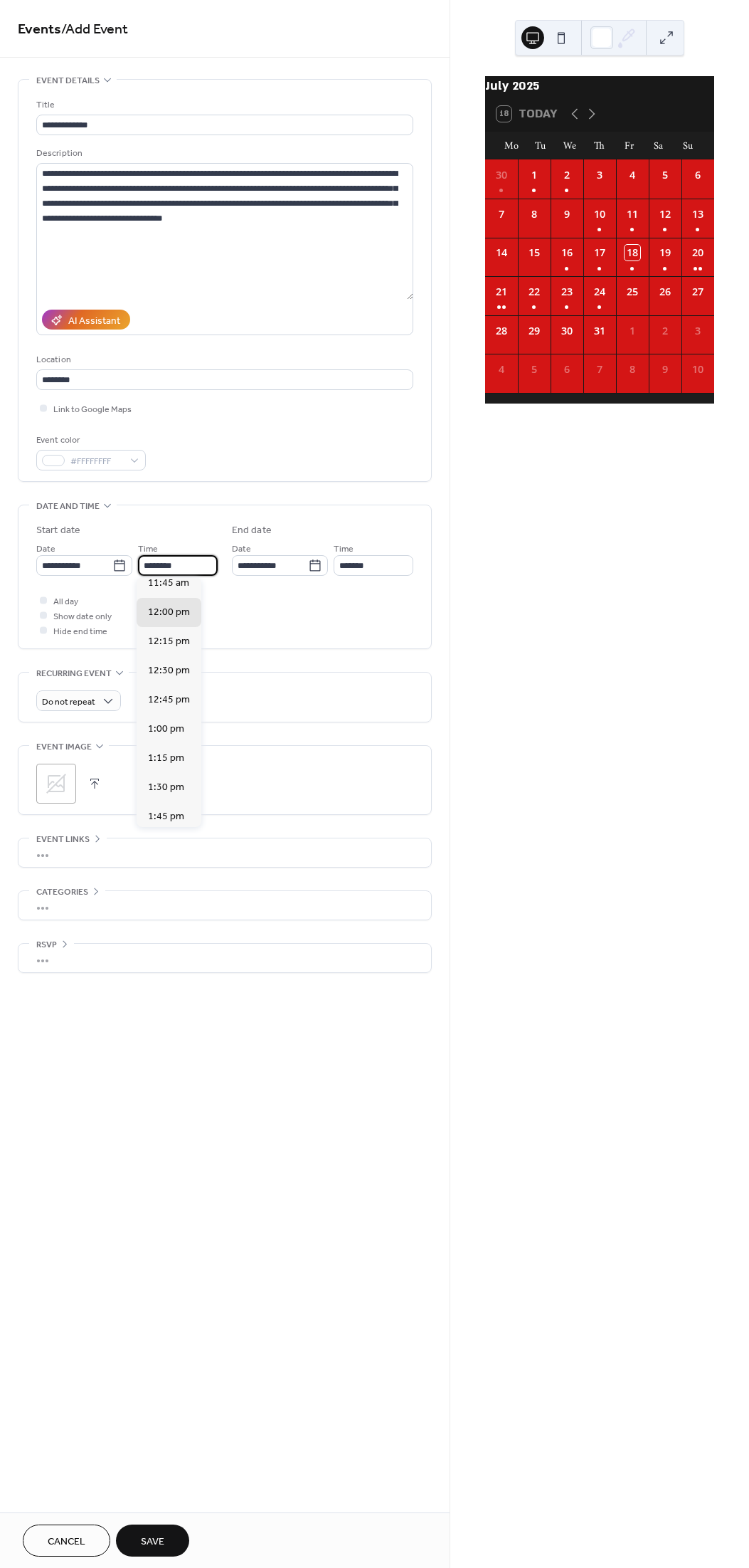 type on "*******" 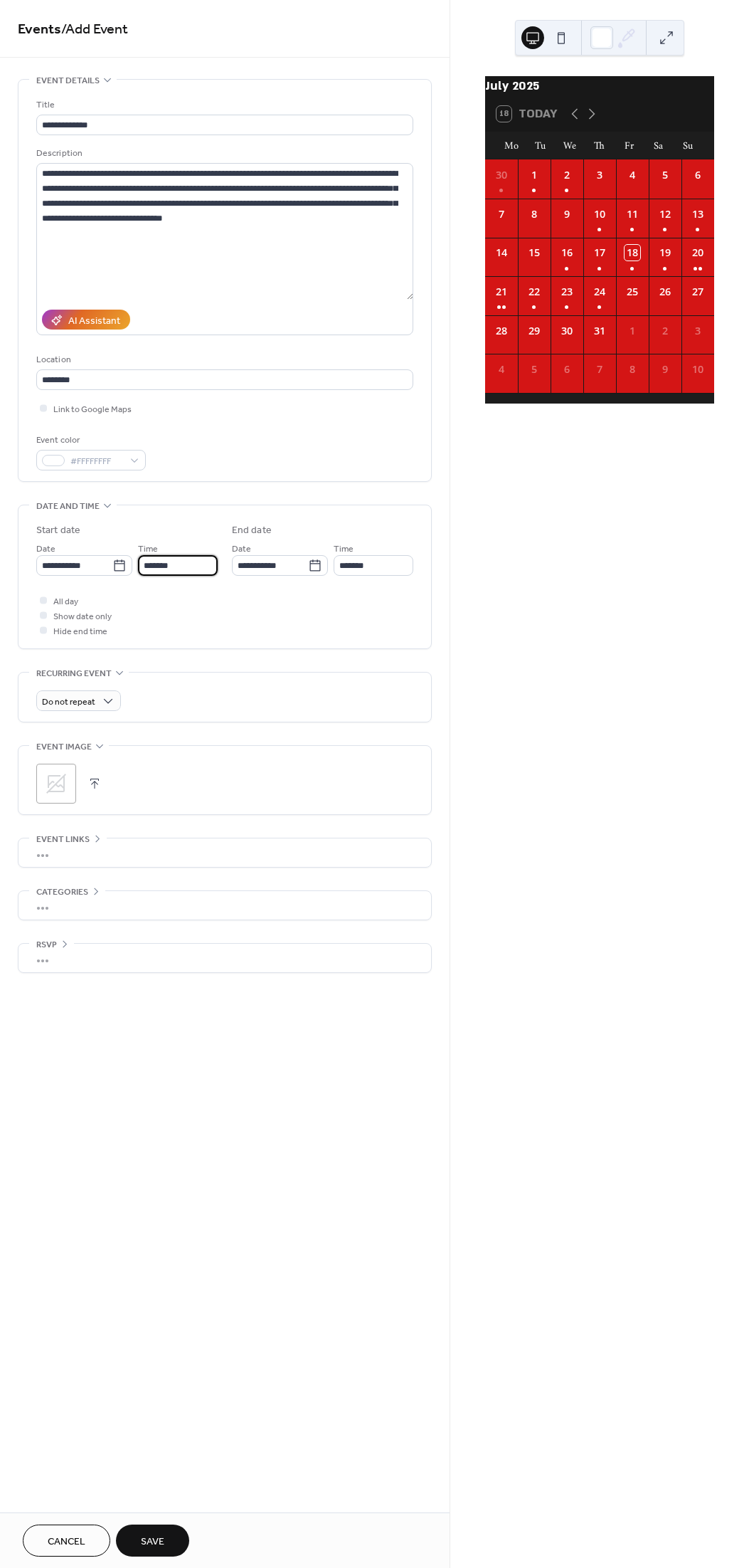 click on "*******" at bounding box center (178, 565) 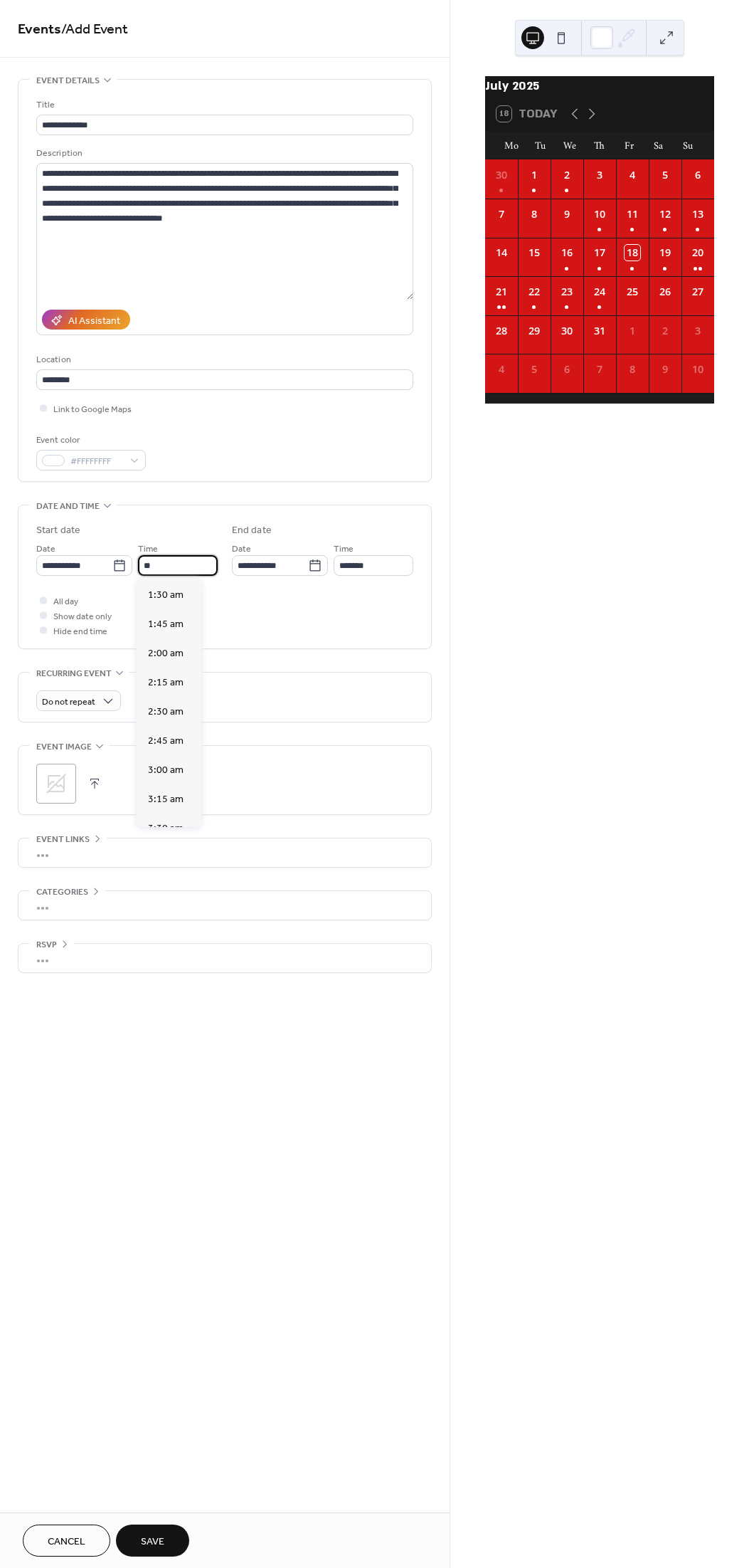 scroll, scrollTop: 115, scrollLeft: 0, axis: vertical 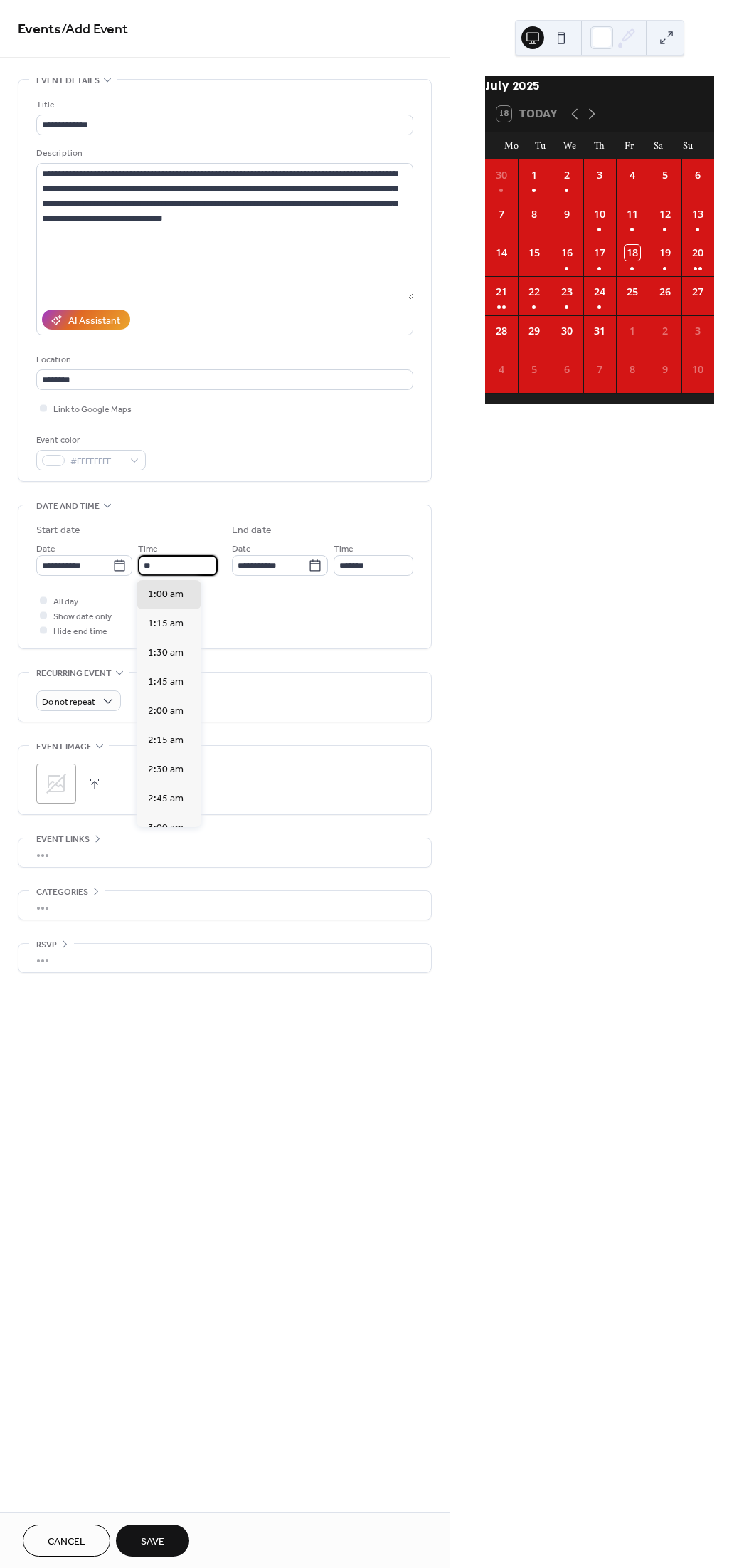 type on "*" 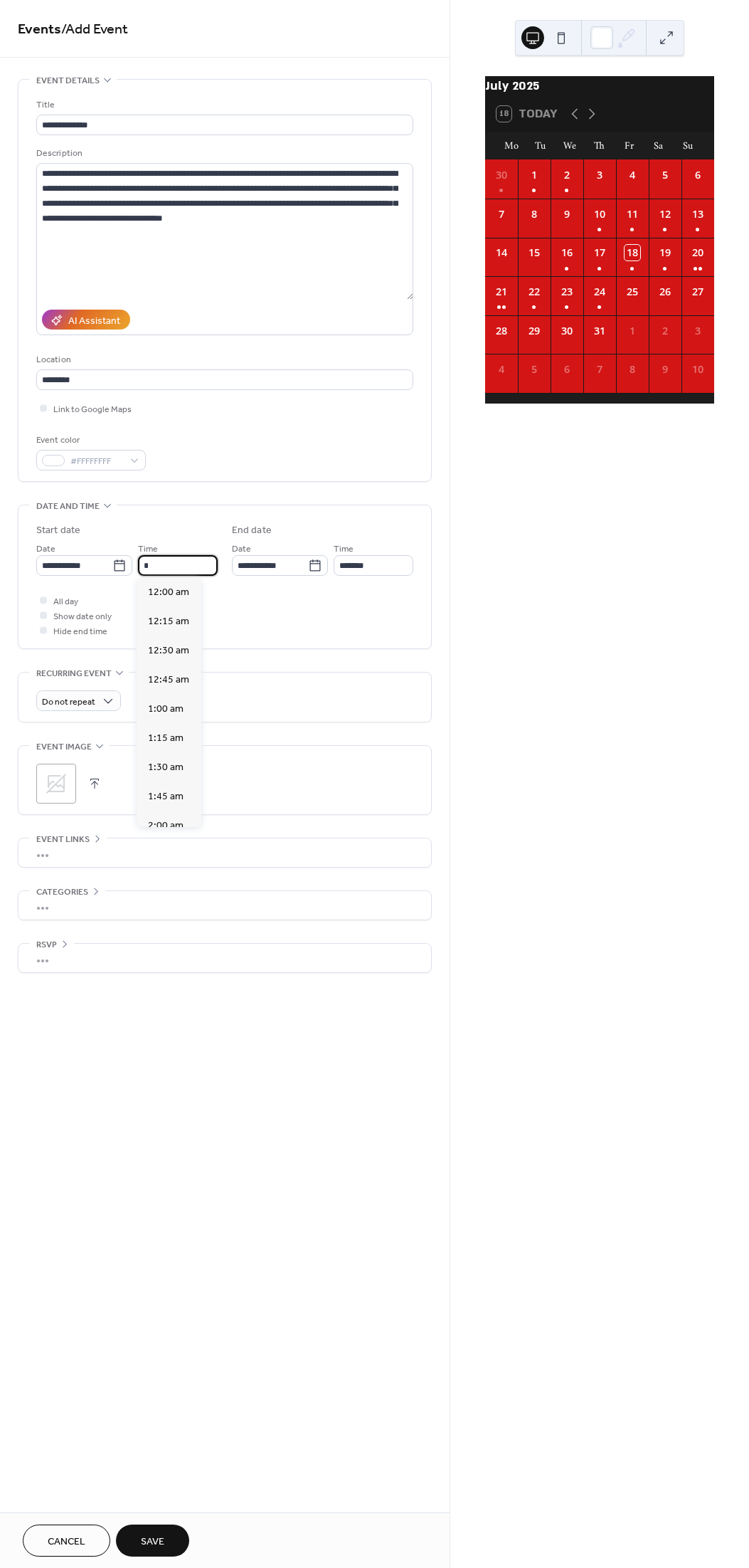 scroll, scrollTop: 345, scrollLeft: 0, axis: vertical 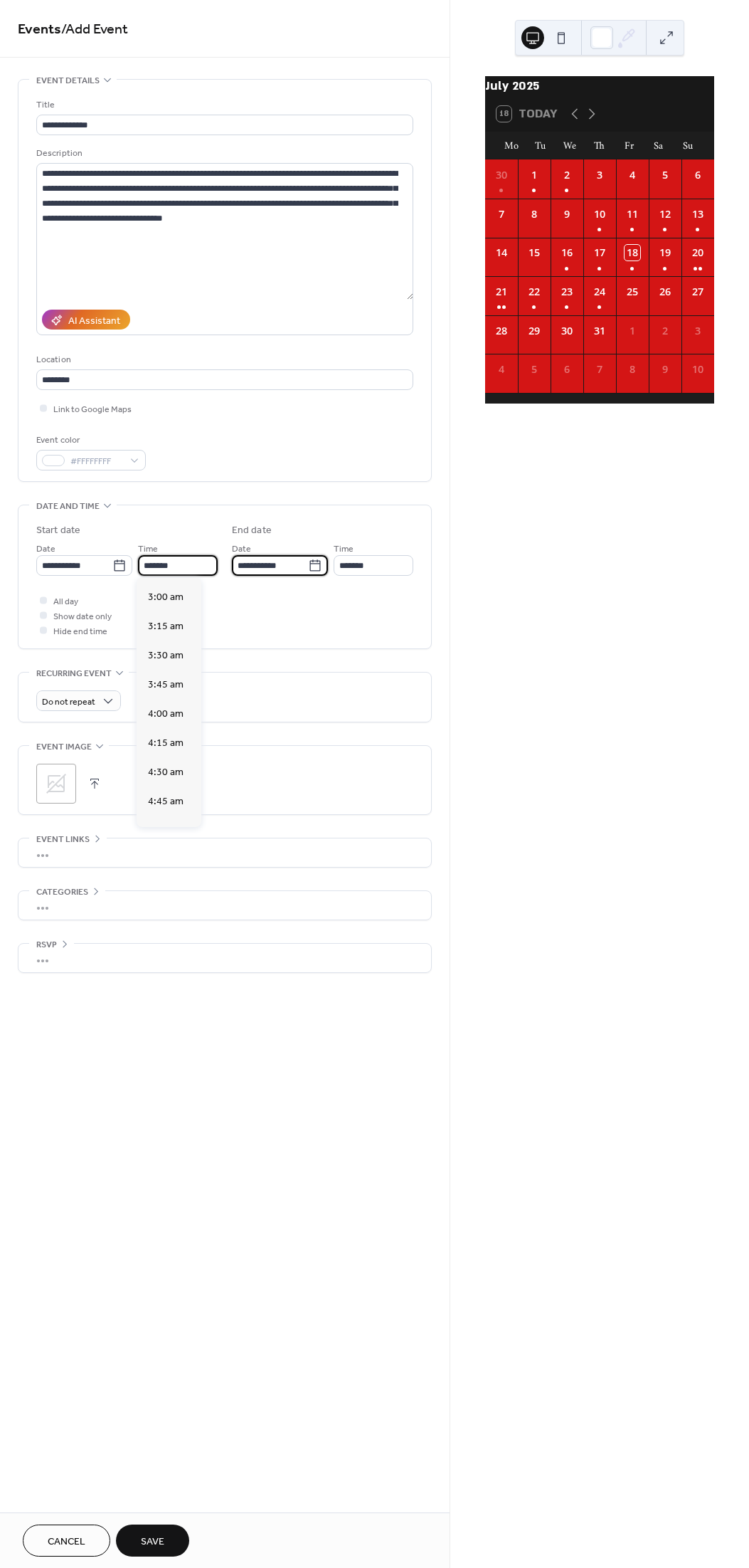 click on "**********" at bounding box center [270, 565] 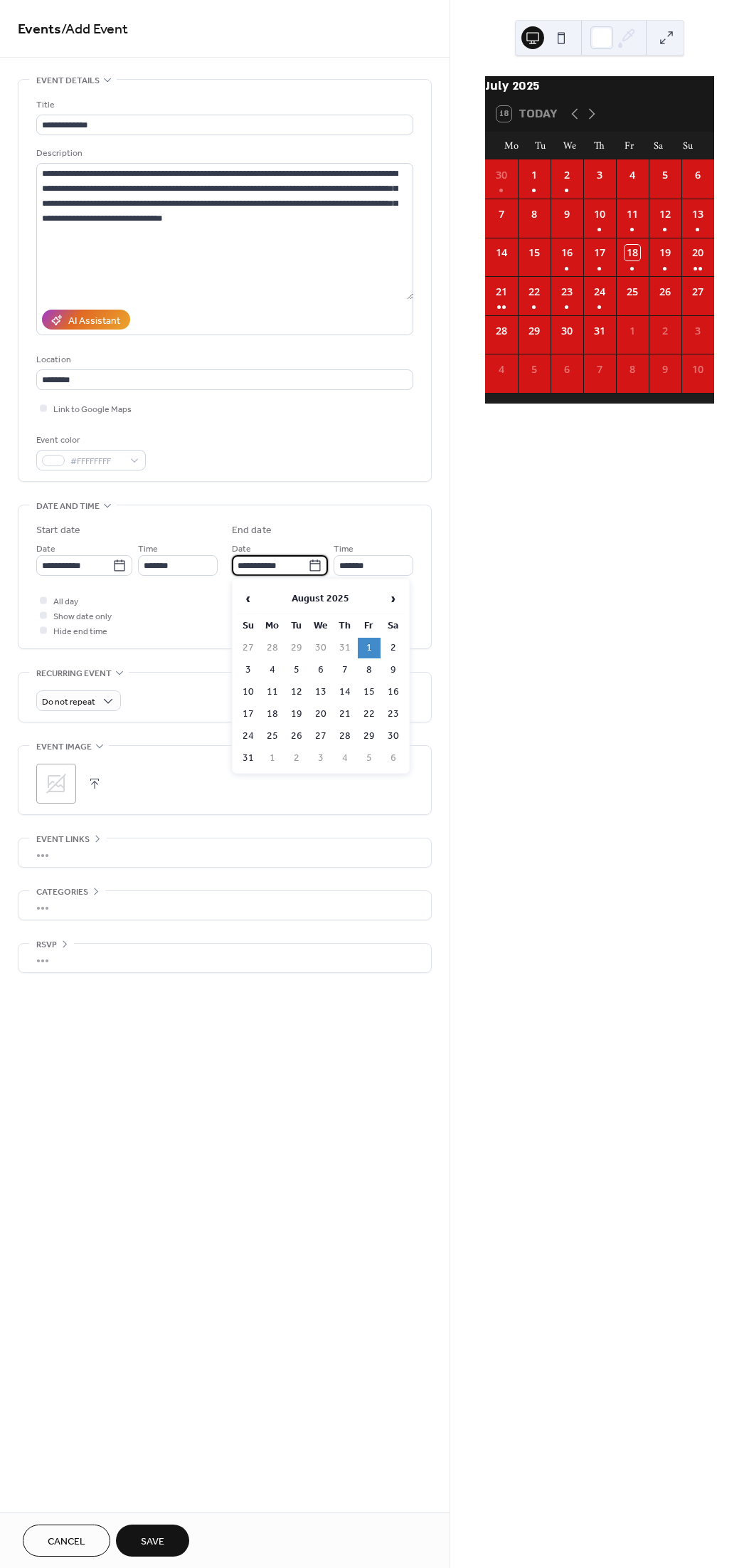 click 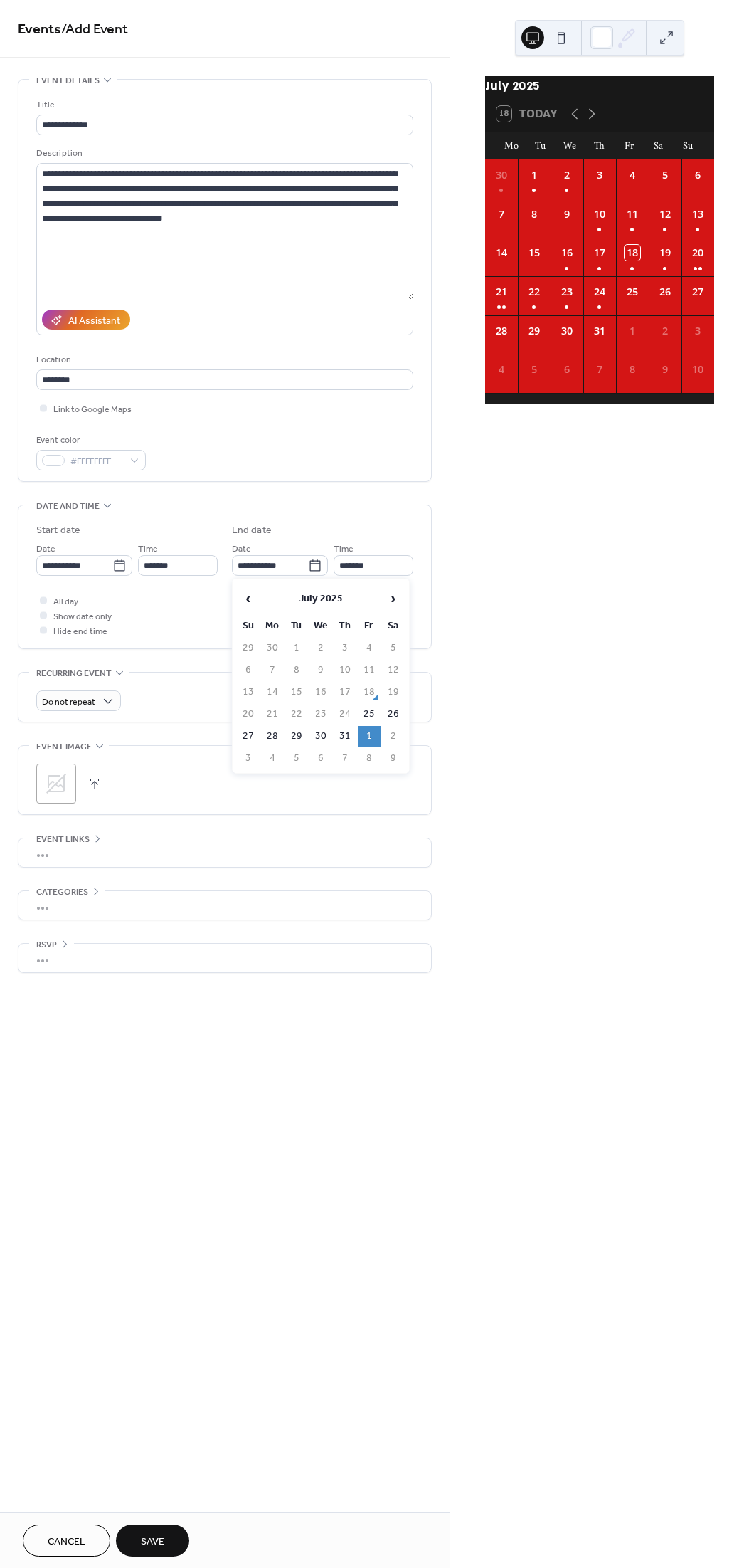 click on "29" at bounding box center [297, 736] 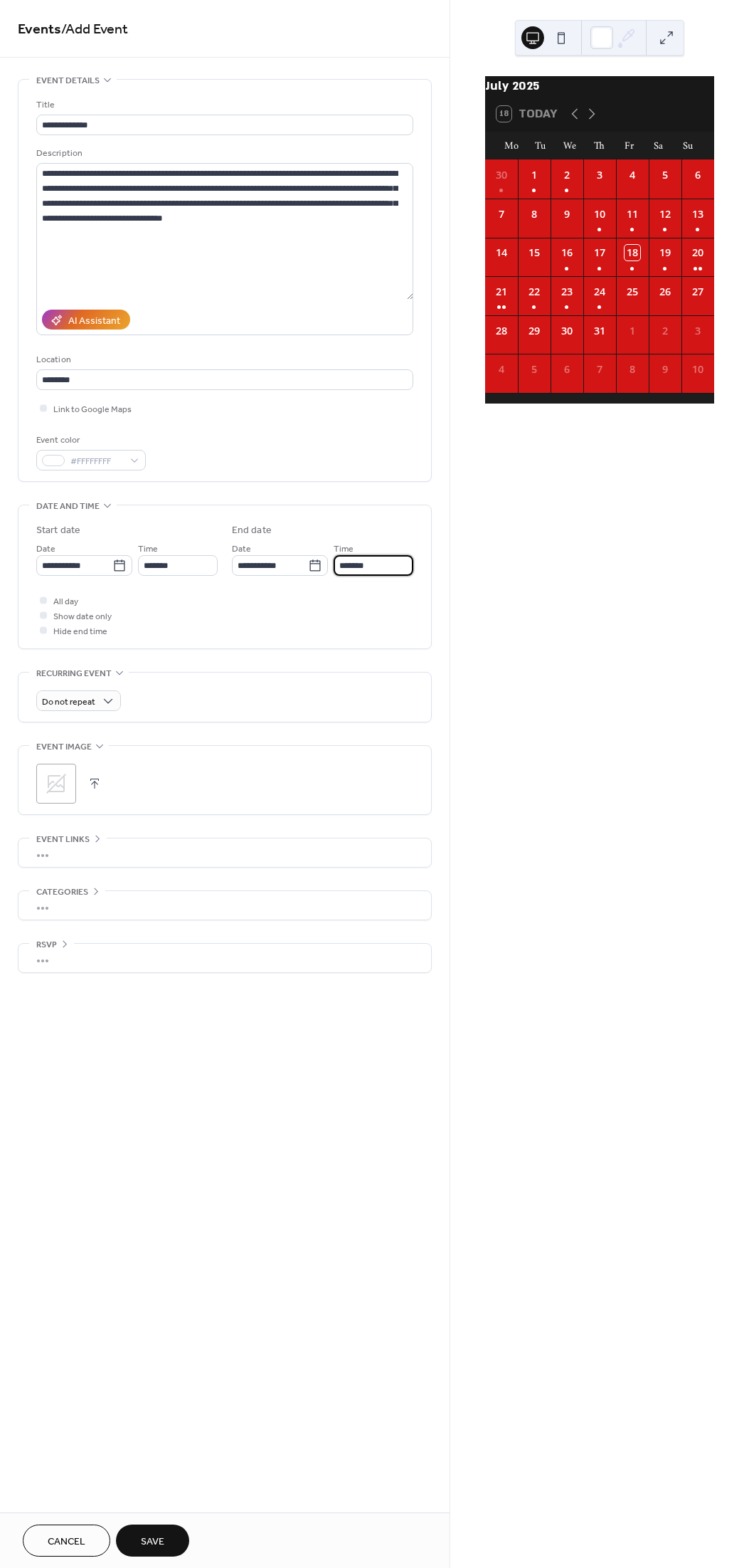 click on "*******" at bounding box center [373, 565] 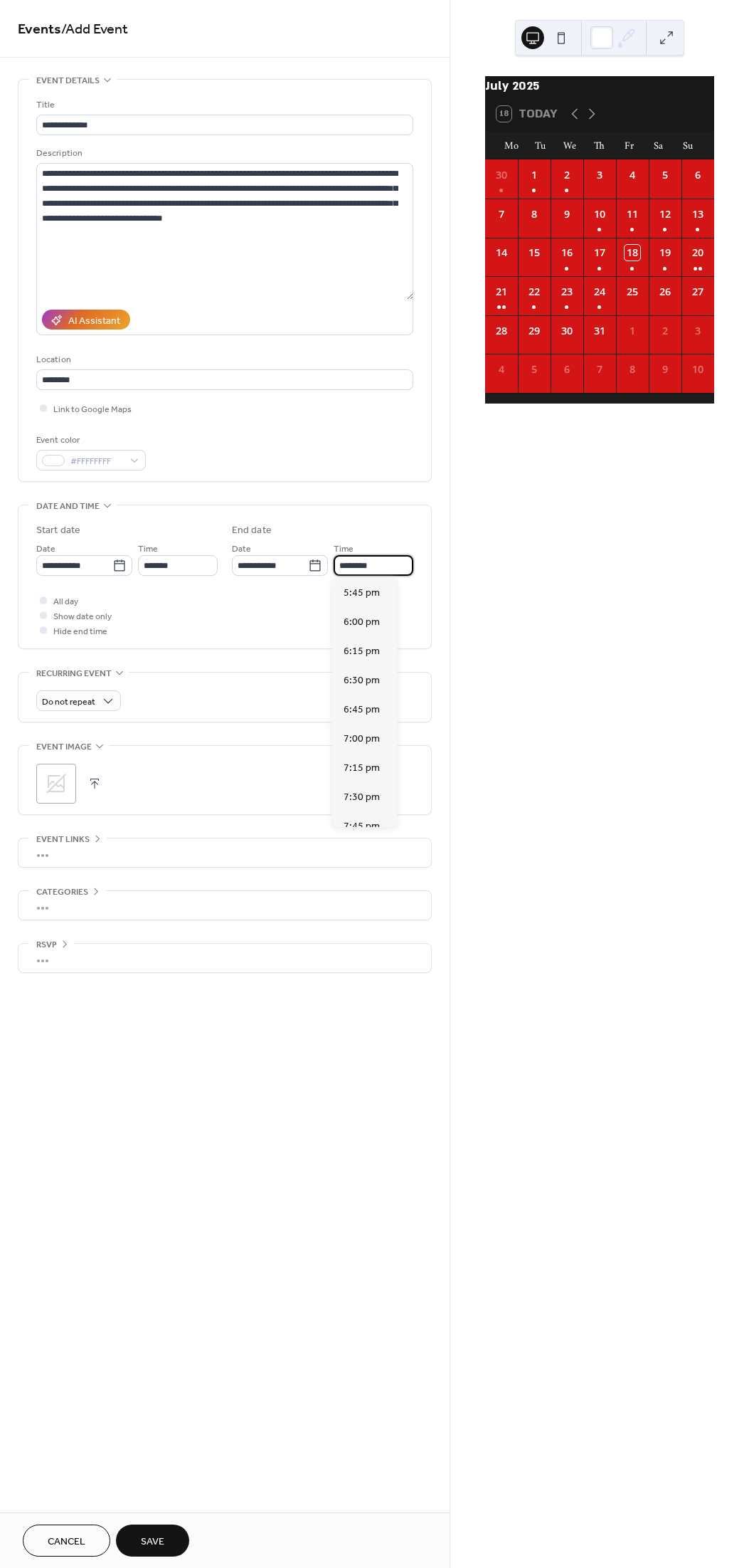 scroll, scrollTop: 2513, scrollLeft: 0, axis: vertical 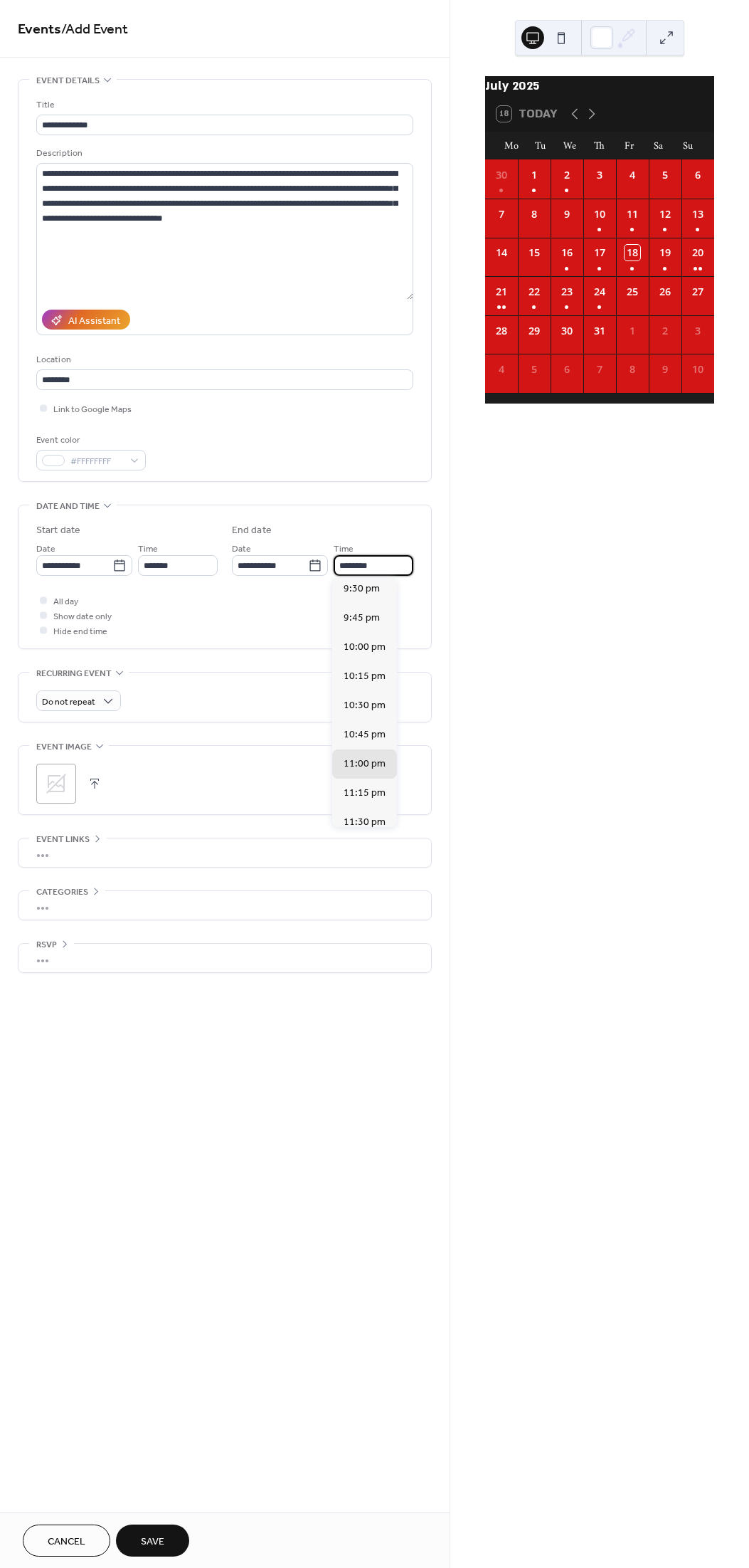 click on "********" at bounding box center (373, 565) 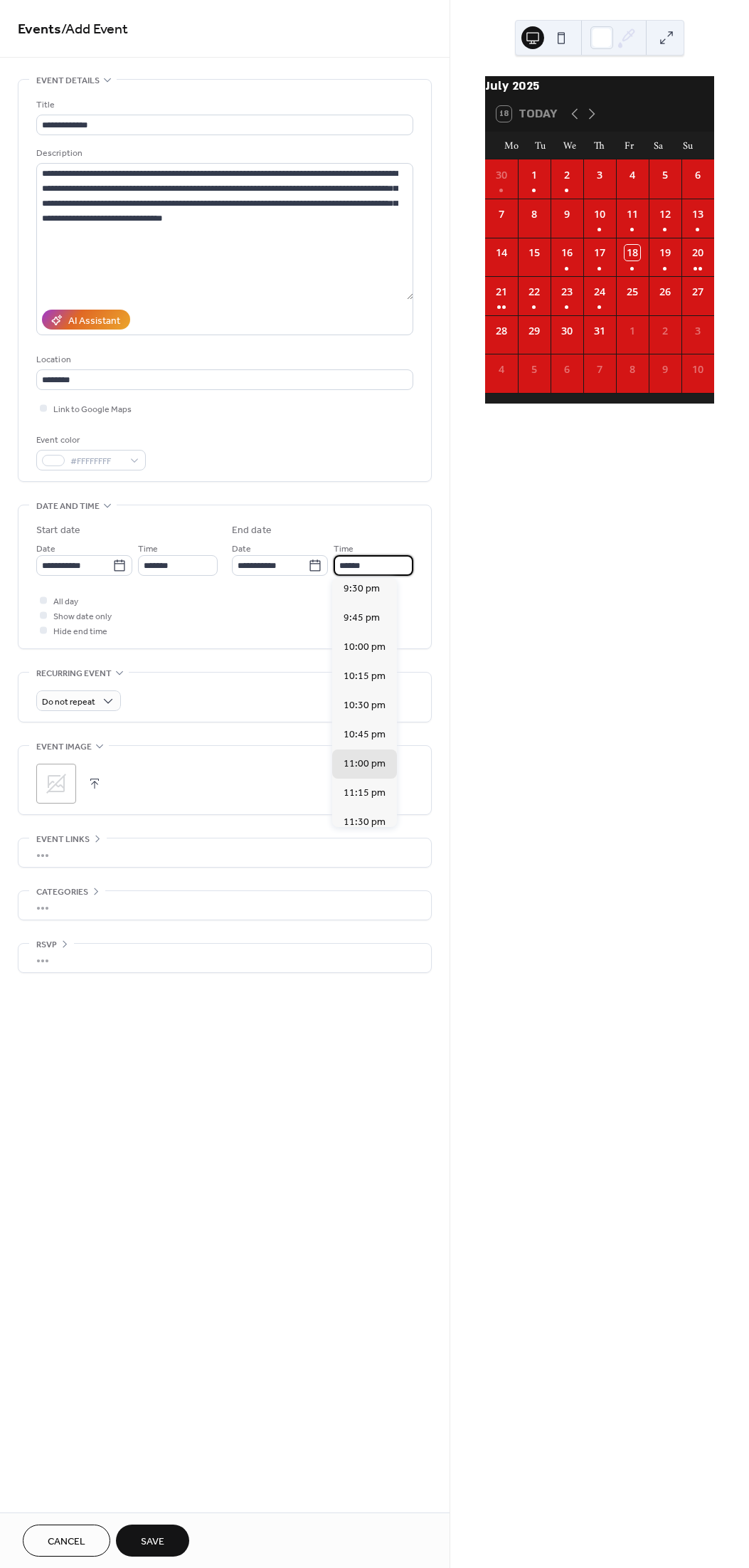 scroll, scrollTop: 1266, scrollLeft: 0, axis: vertical 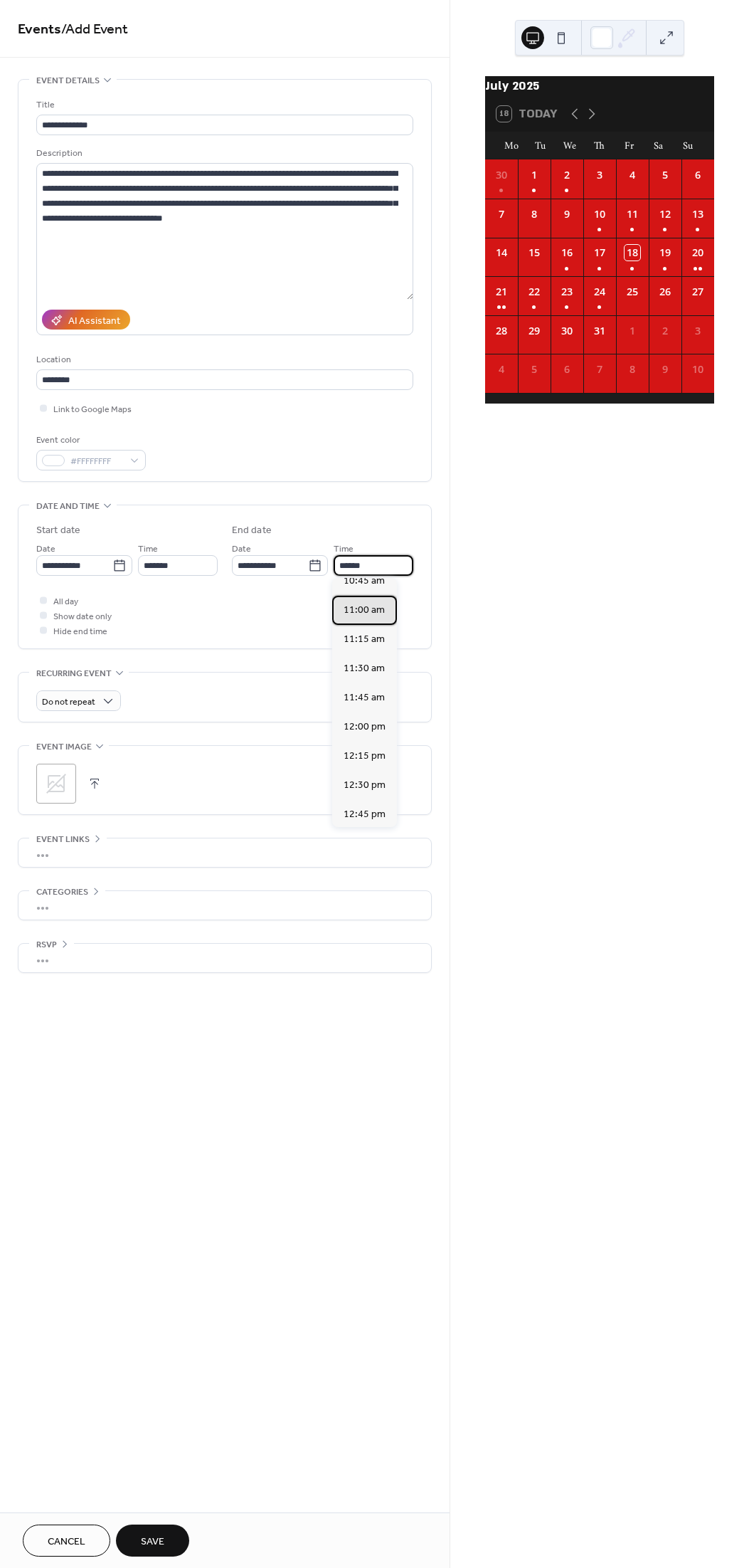 click on "11:00 am" at bounding box center (364, 610) 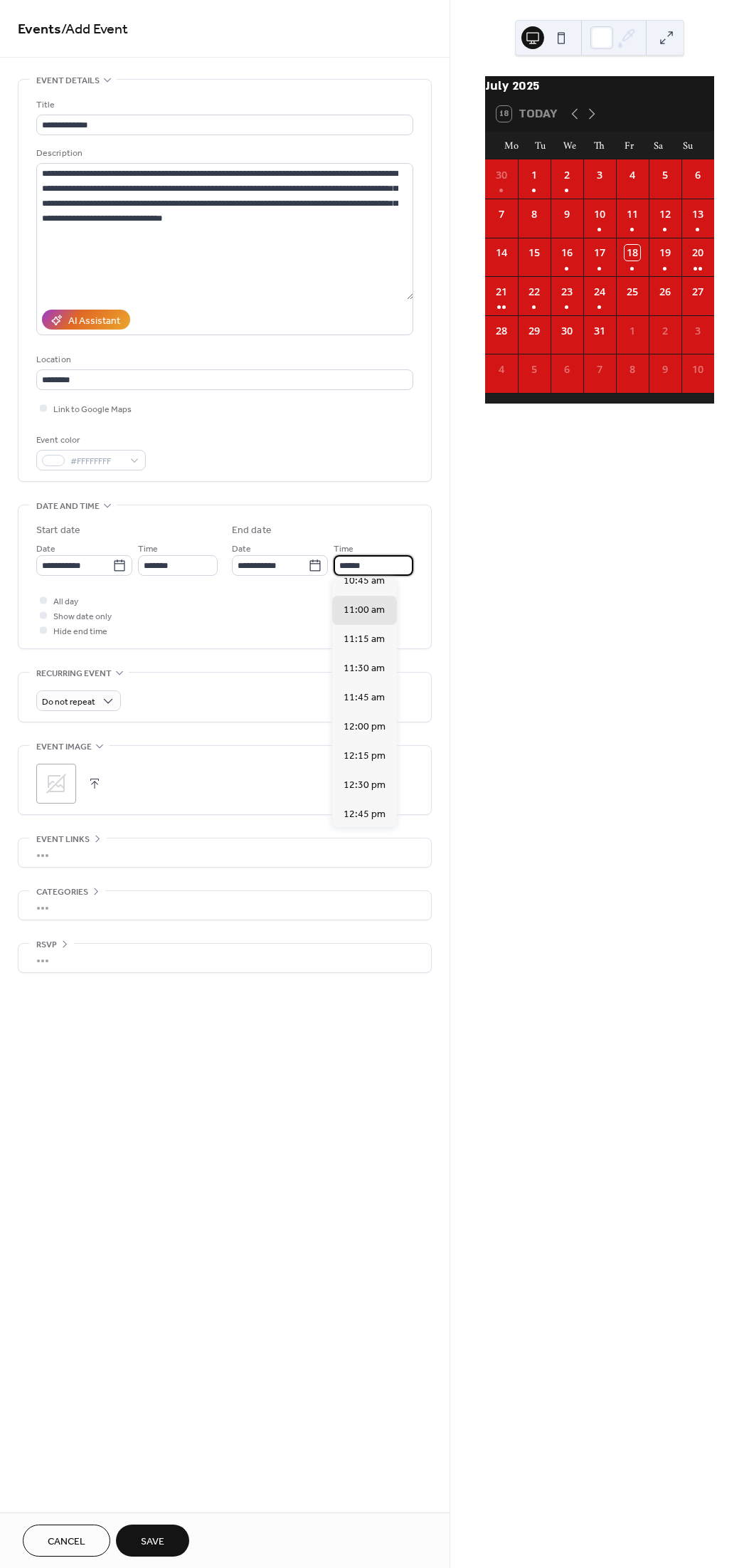 type on "********" 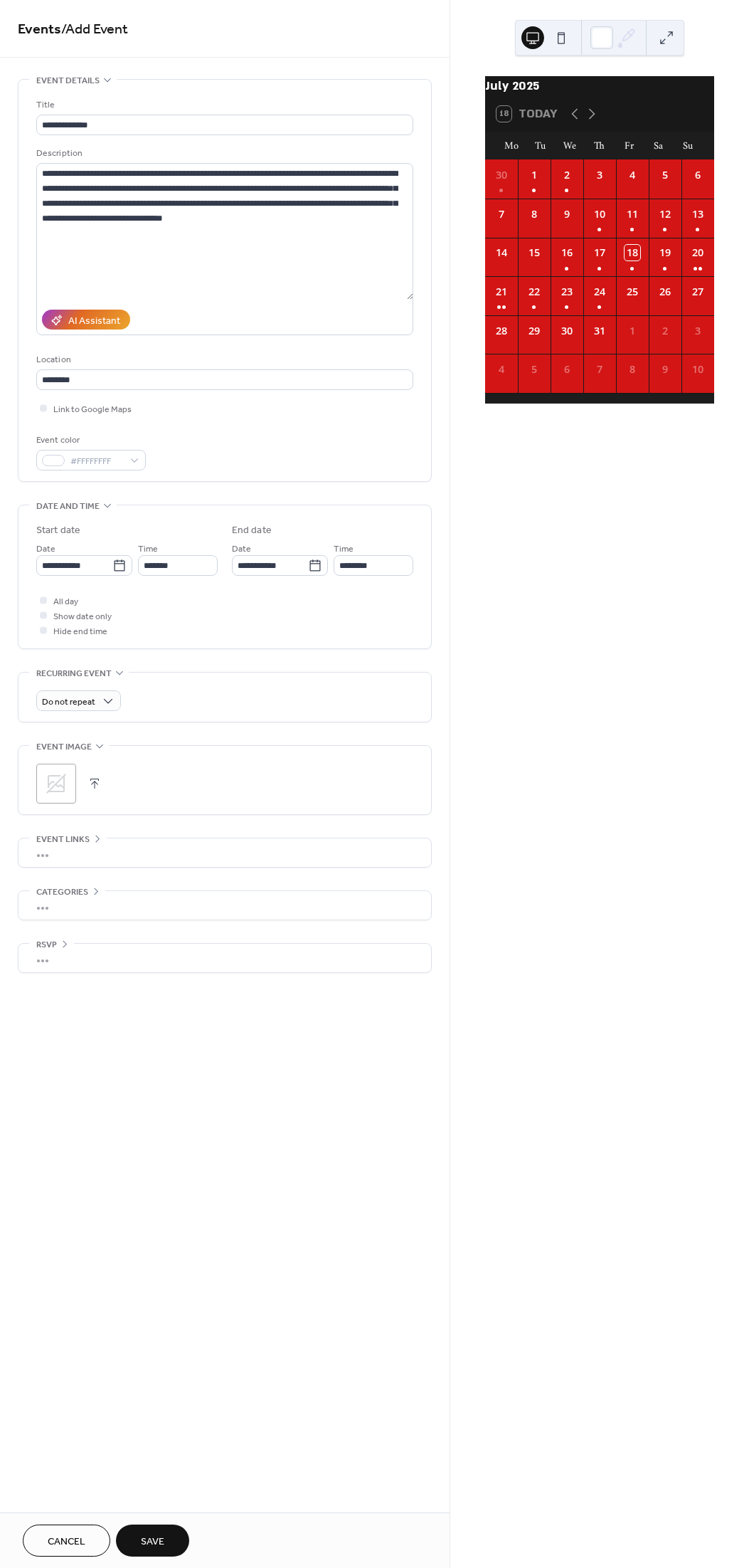 click on "Save" at bounding box center [152, 1542] 